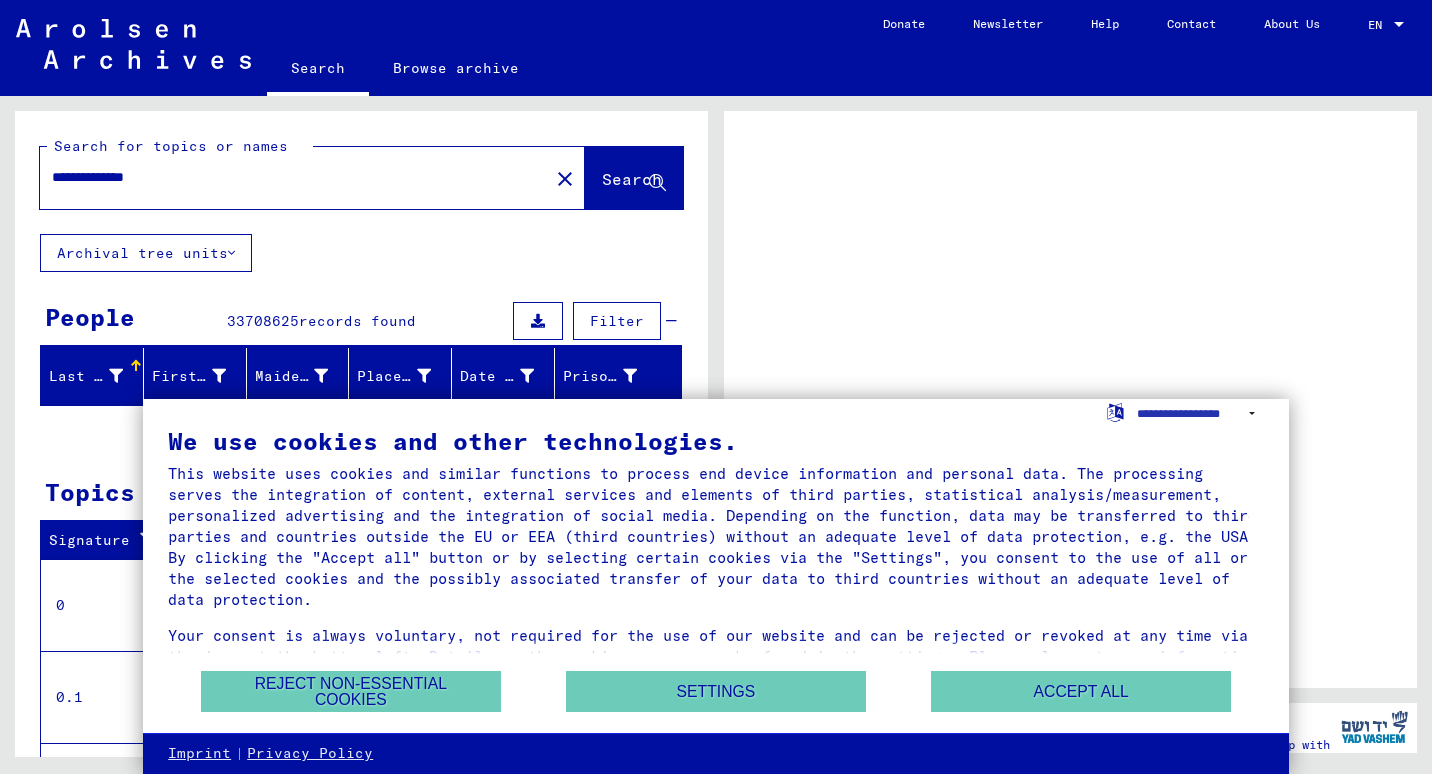 scroll, scrollTop: 0, scrollLeft: 0, axis: both 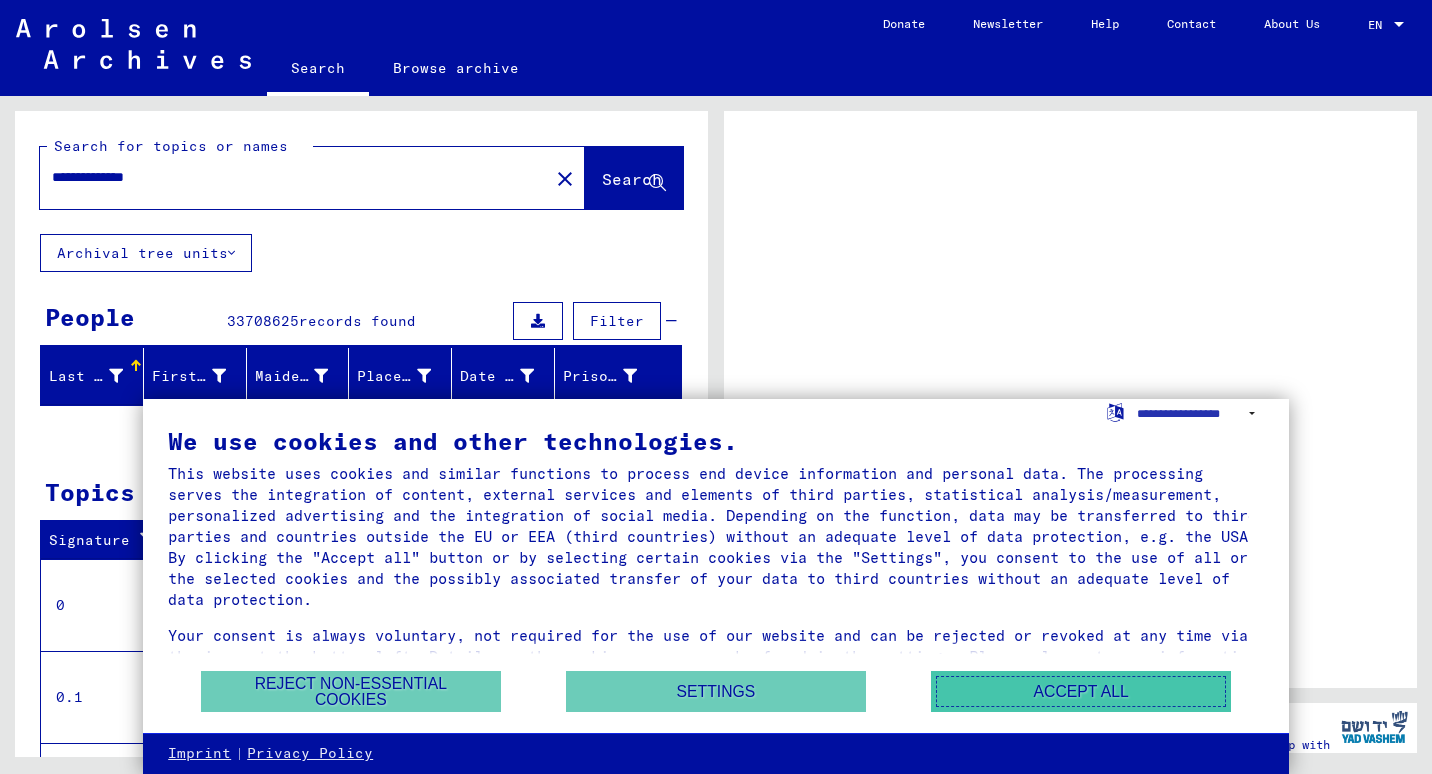 click on "Accept all" at bounding box center (1081, 691) 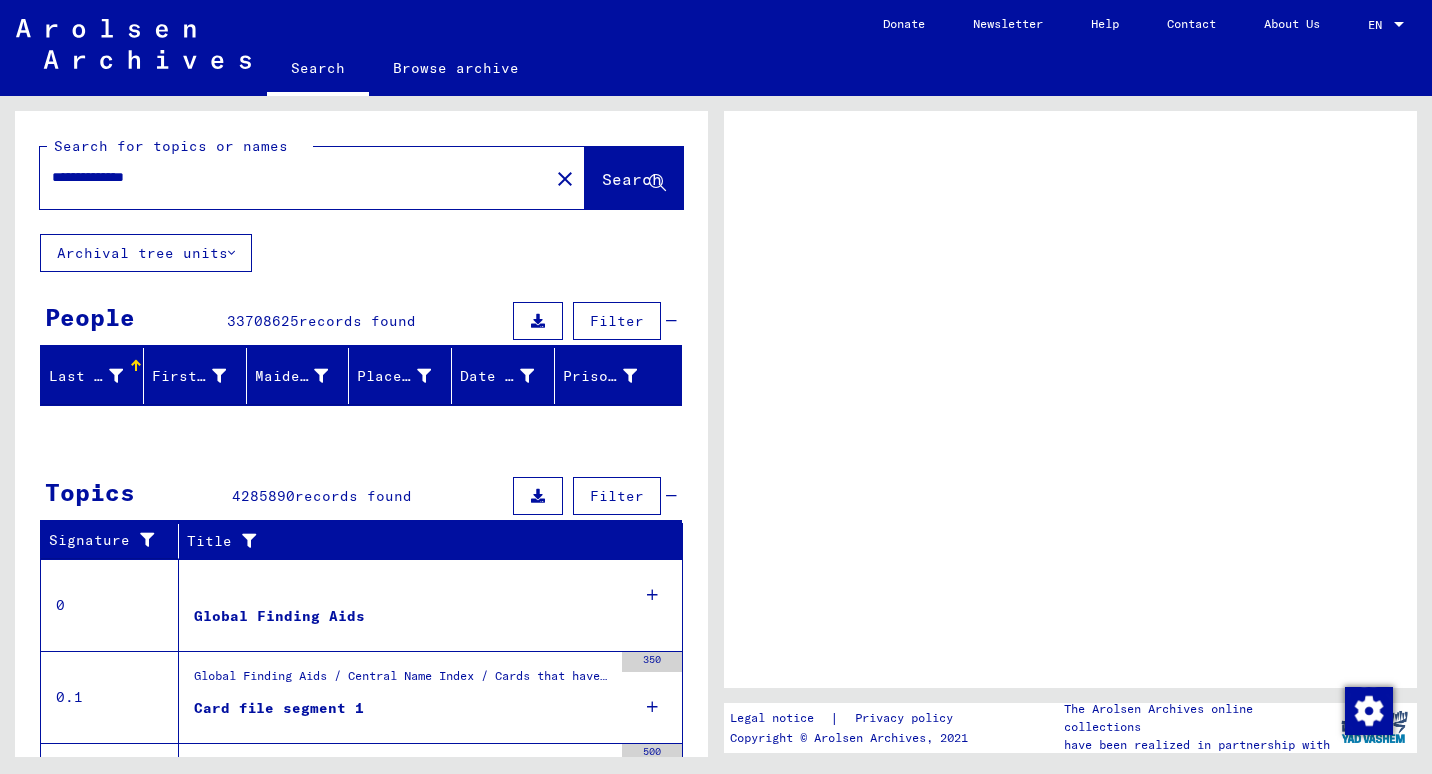click on "Topics 4285890  records found  Filter" at bounding box center (361, 497) 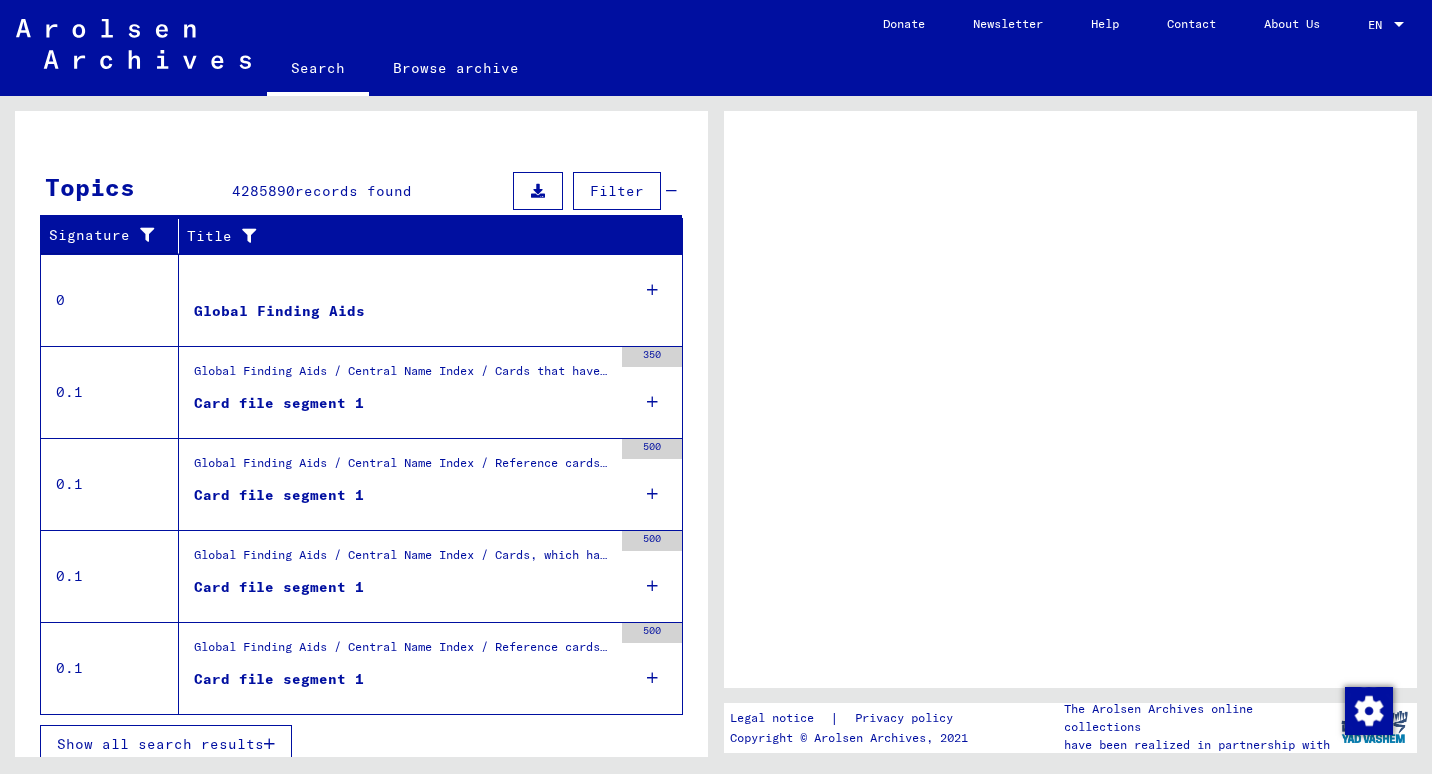 scroll, scrollTop: 321, scrollLeft: 0, axis: vertical 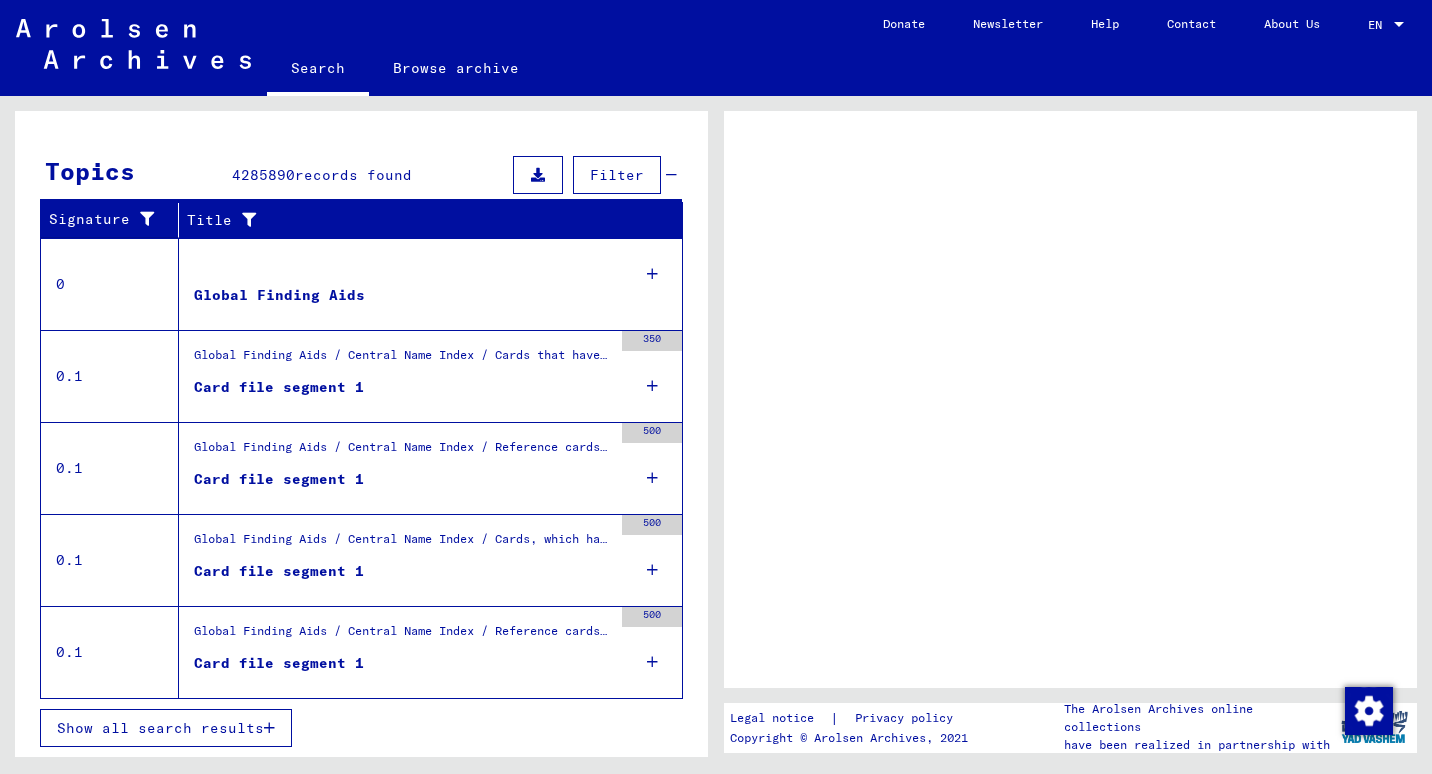 click on "Global Finding Aids" at bounding box center (279, 295) 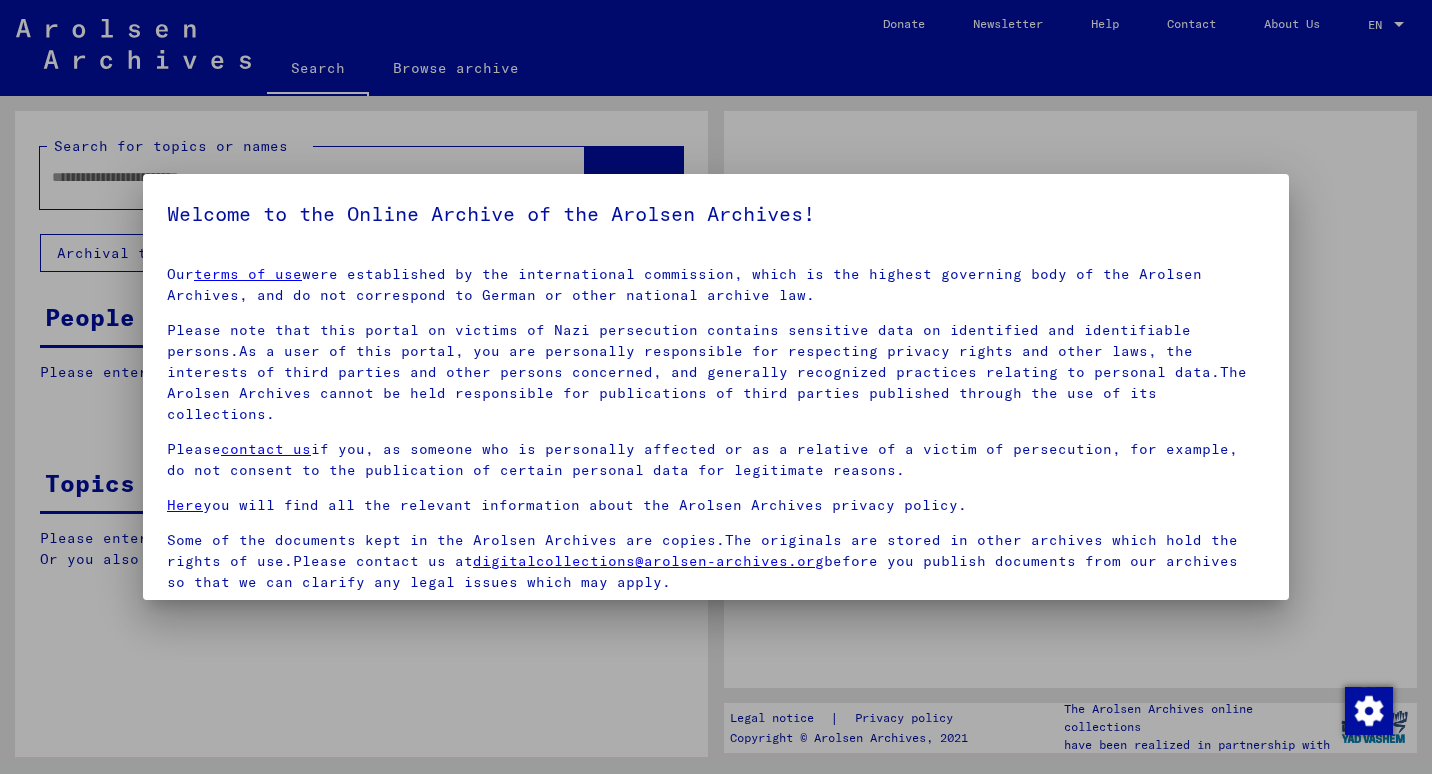 type on "**********" 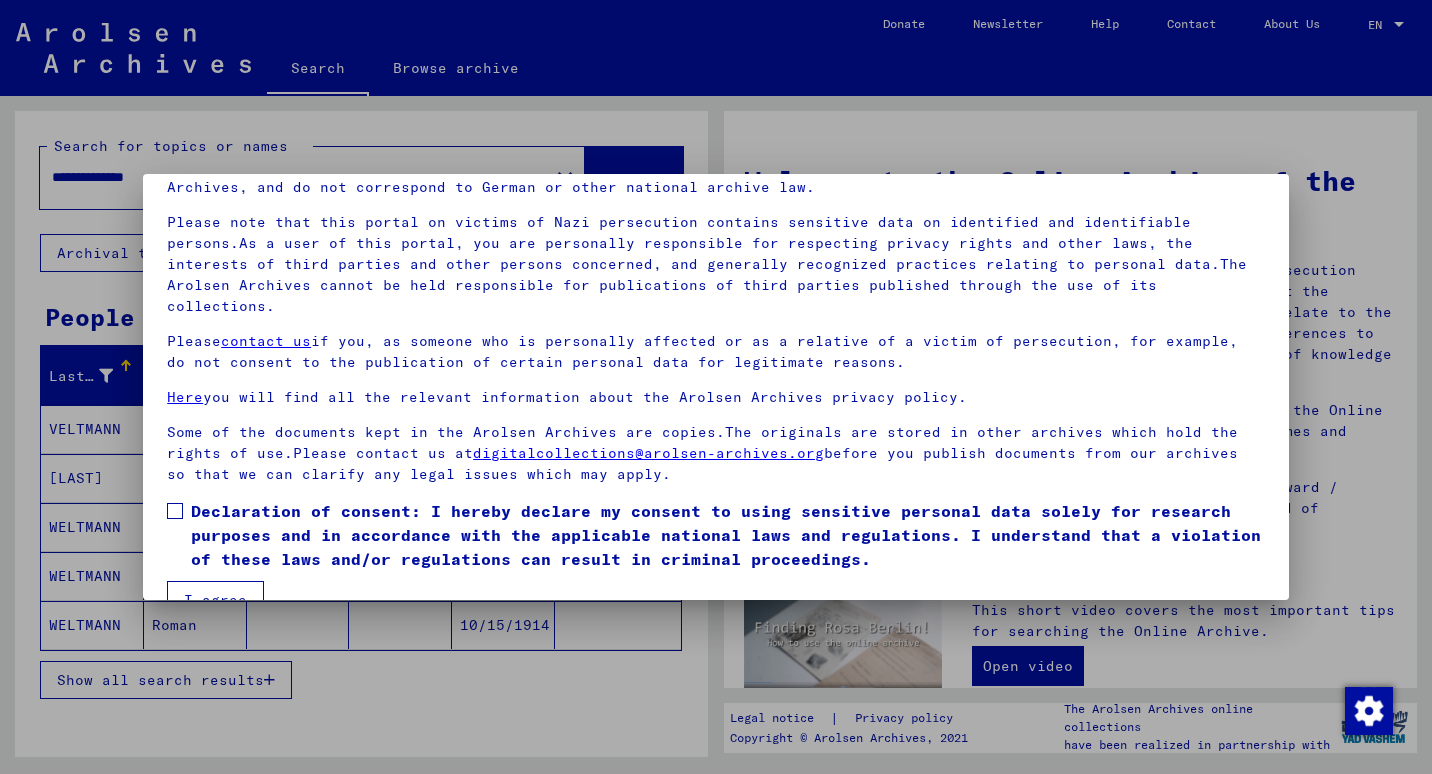 scroll, scrollTop: 130, scrollLeft: 0, axis: vertical 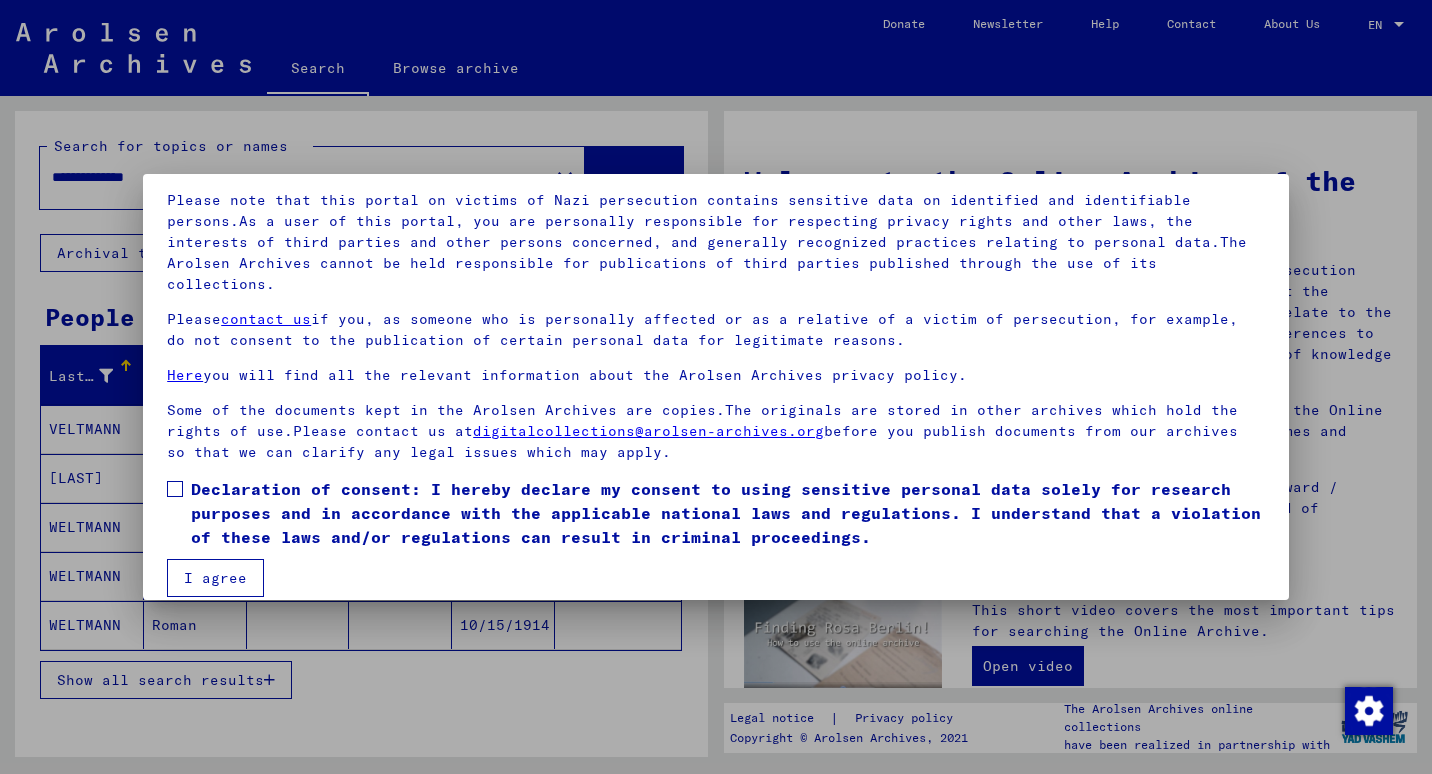 click on "I agree" at bounding box center [215, 578] 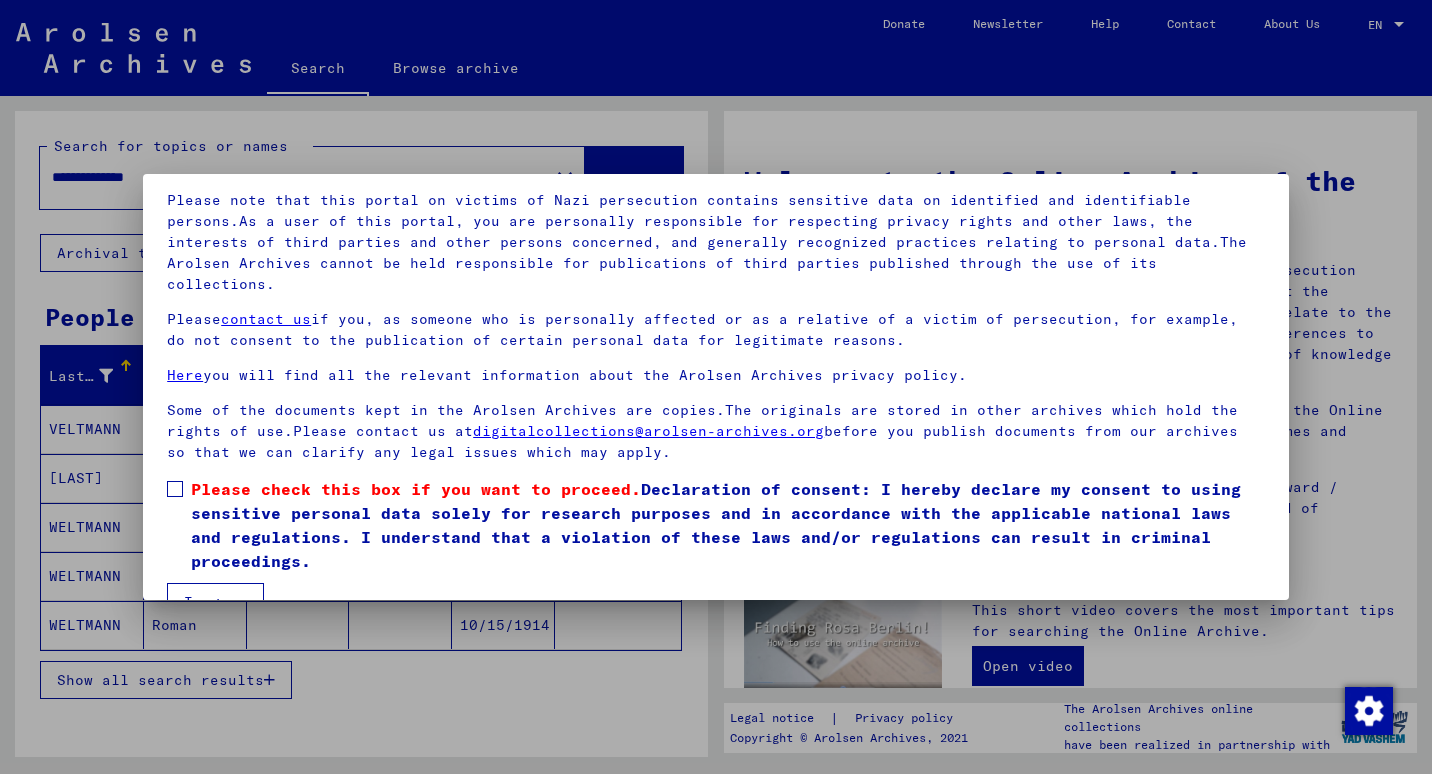 scroll, scrollTop: 130, scrollLeft: 0, axis: vertical 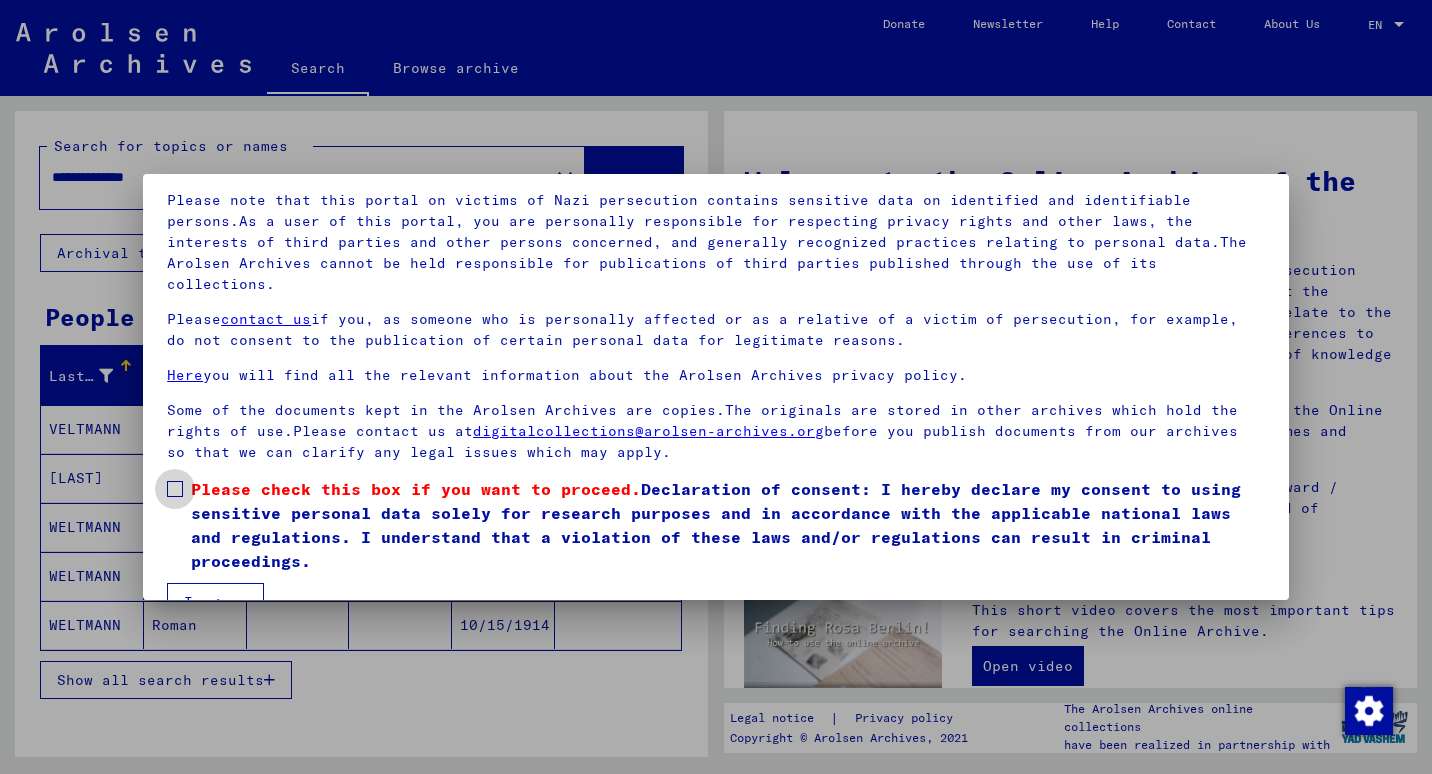 click at bounding box center (175, 489) 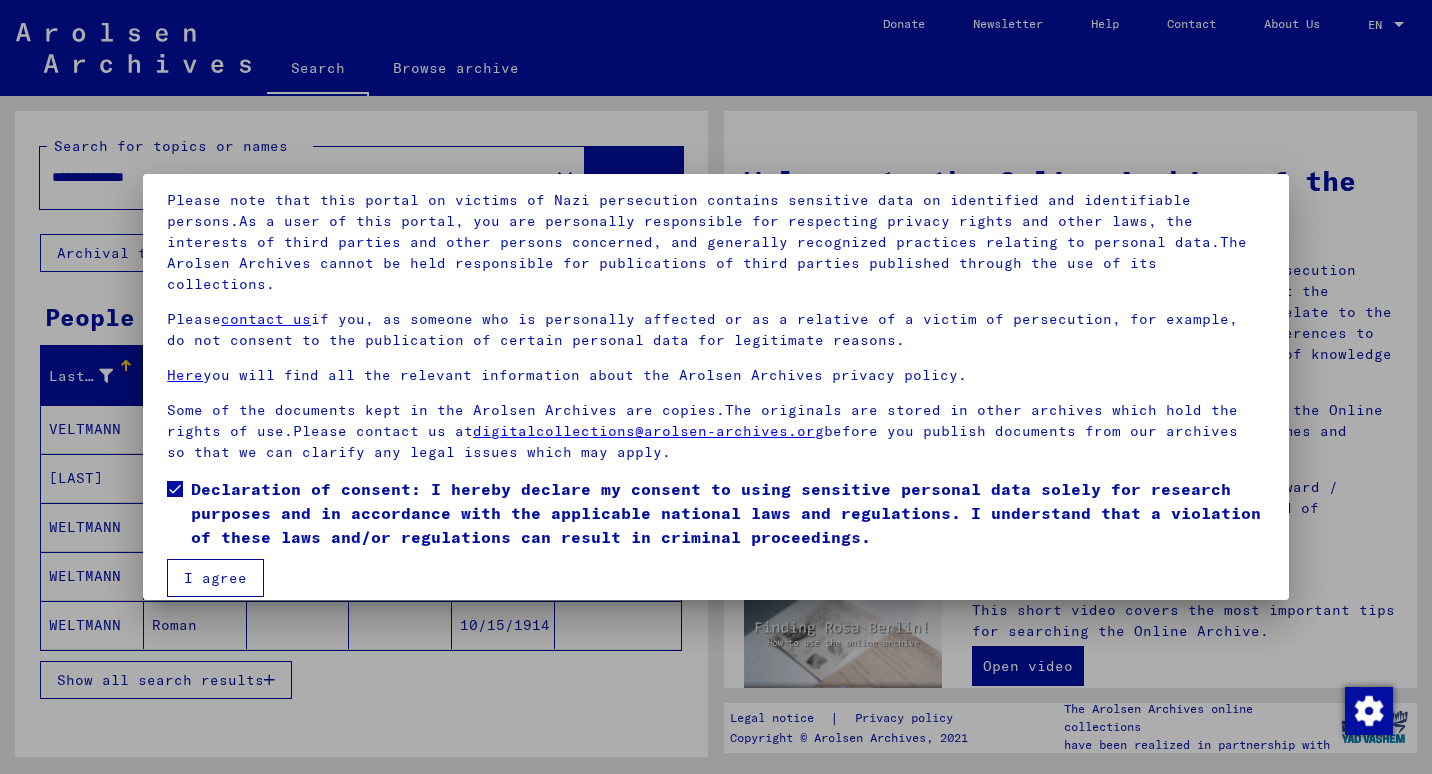 click on "I agree" at bounding box center [215, 578] 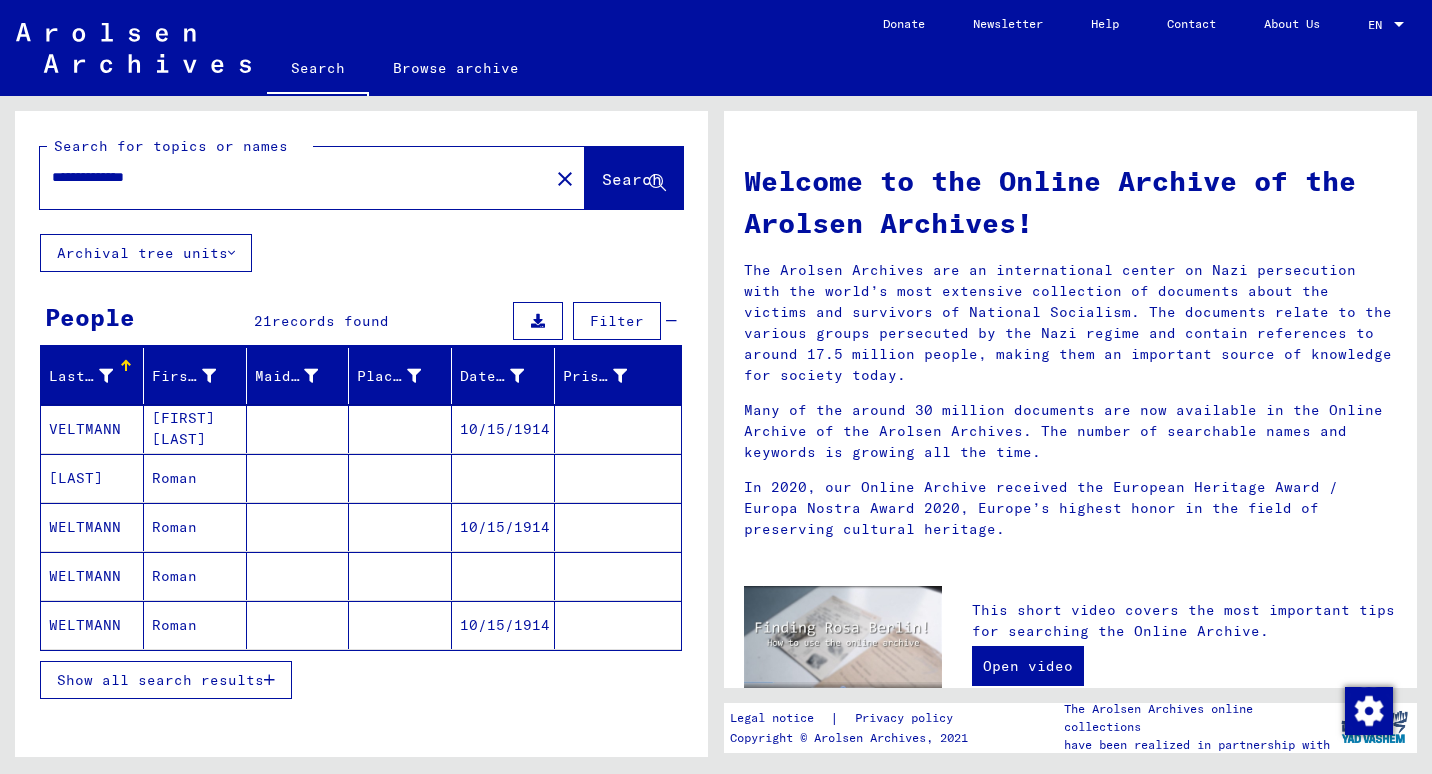 click on "[FIRST] [LAST]" at bounding box center [195, 478] 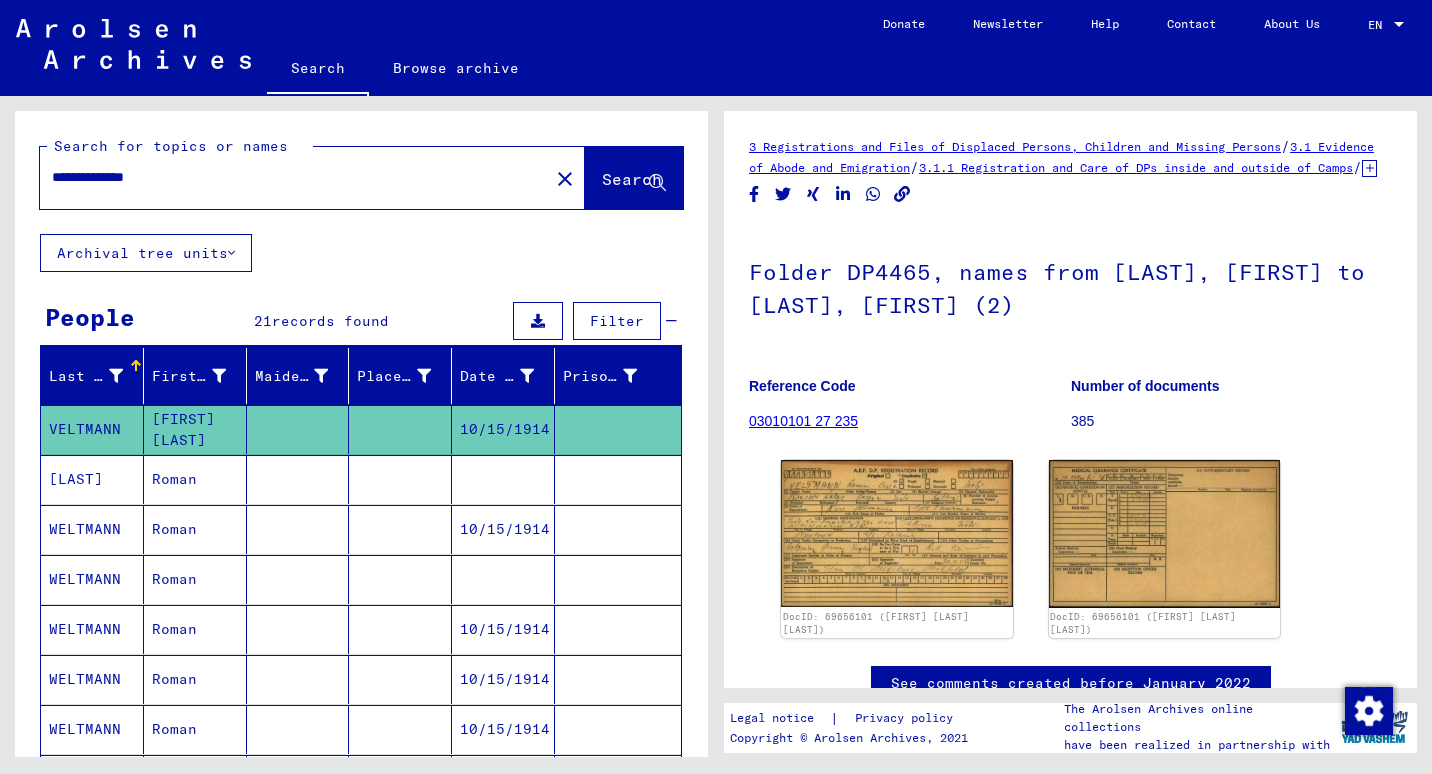 scroll, scrollTop: 0, scrollLeft: 0, axis: both 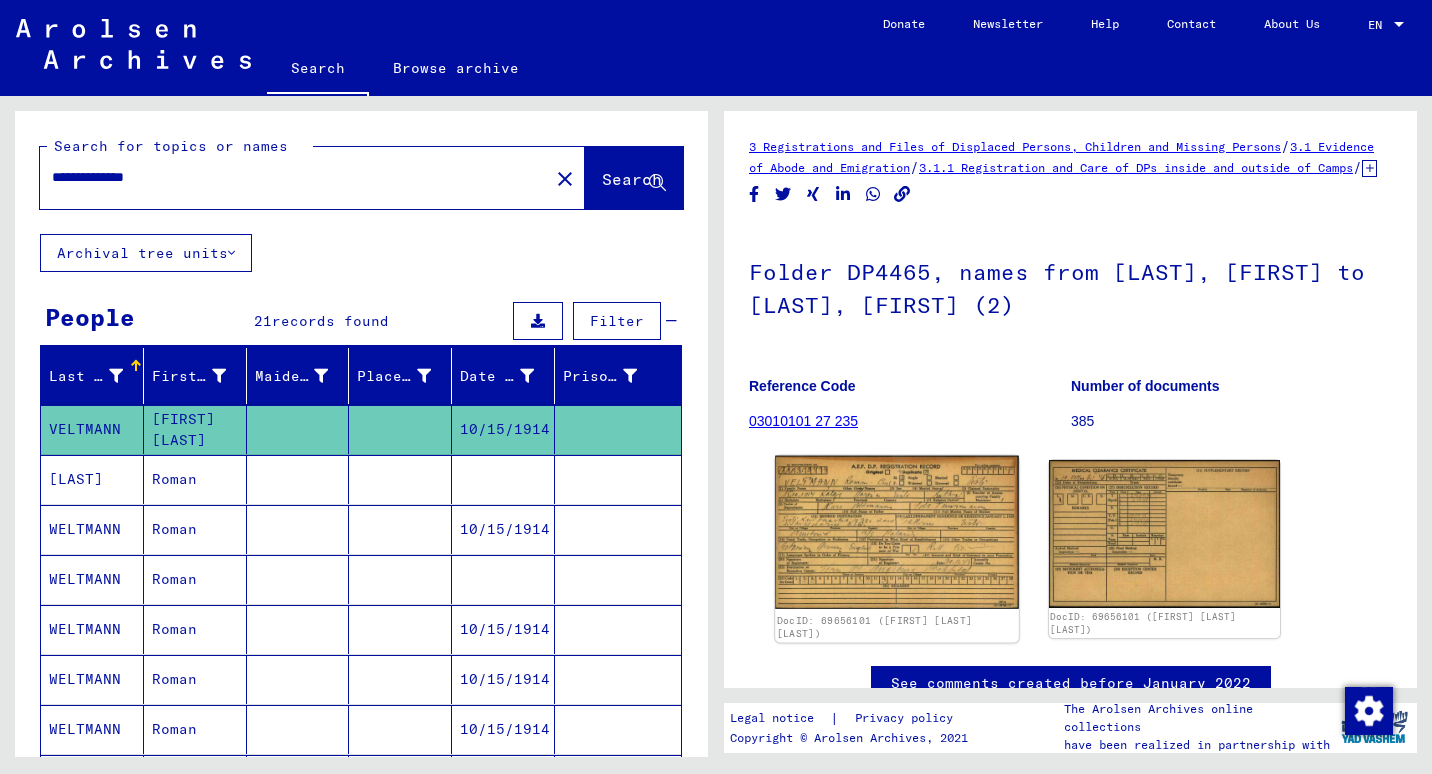 click 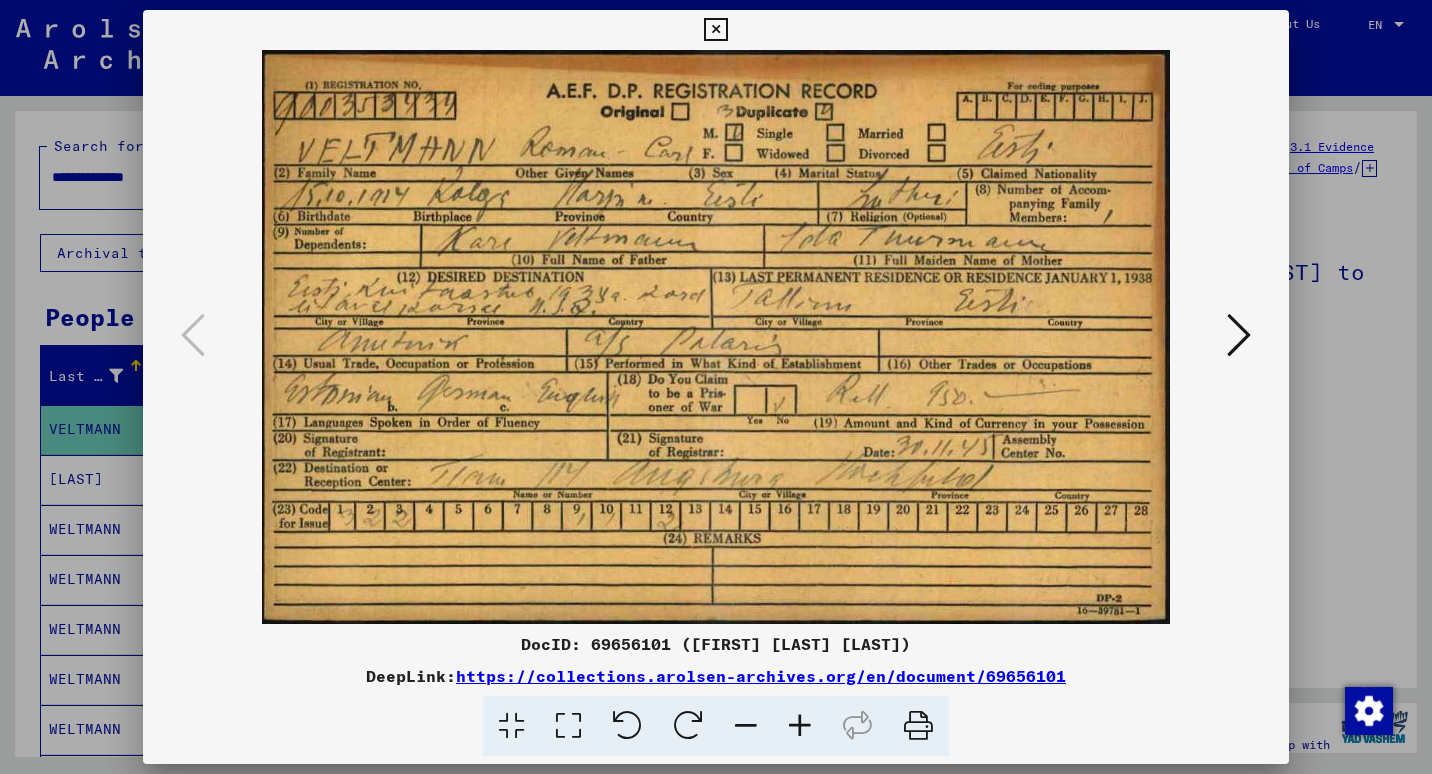 click at bounding box center [716, 387] 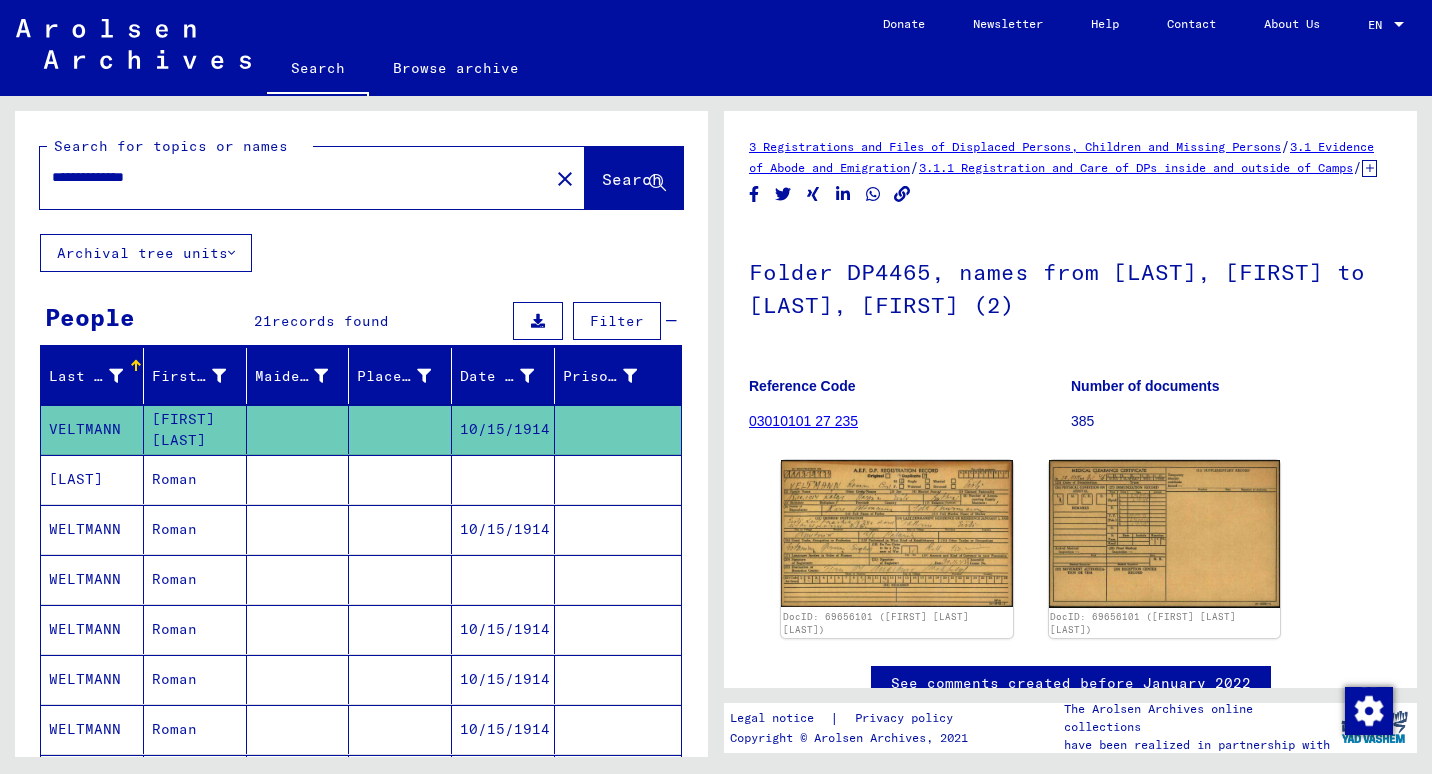 click on "WELTMANN" at bounding box center [92, 779] 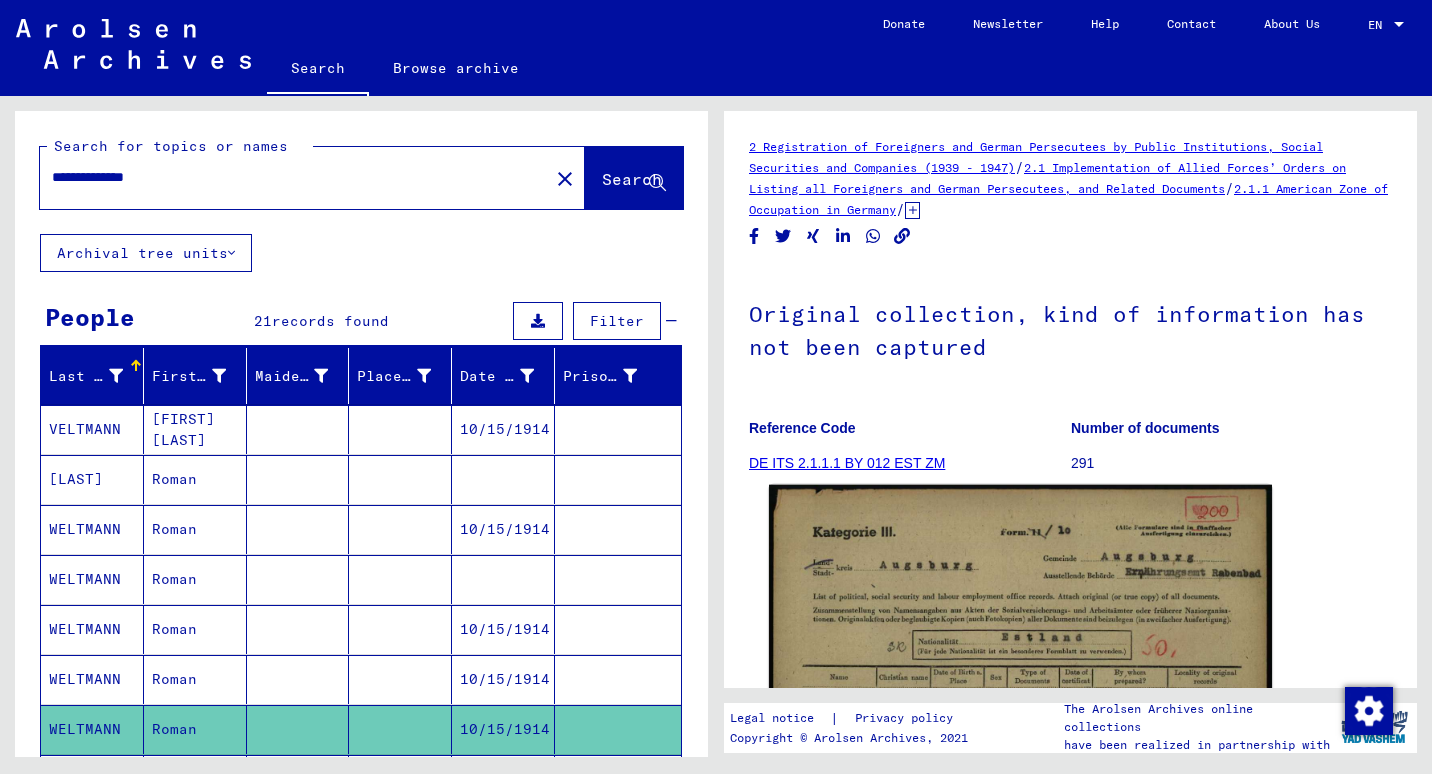 scroll, scrollTop: 0, scrollLeft: 0, axis: both 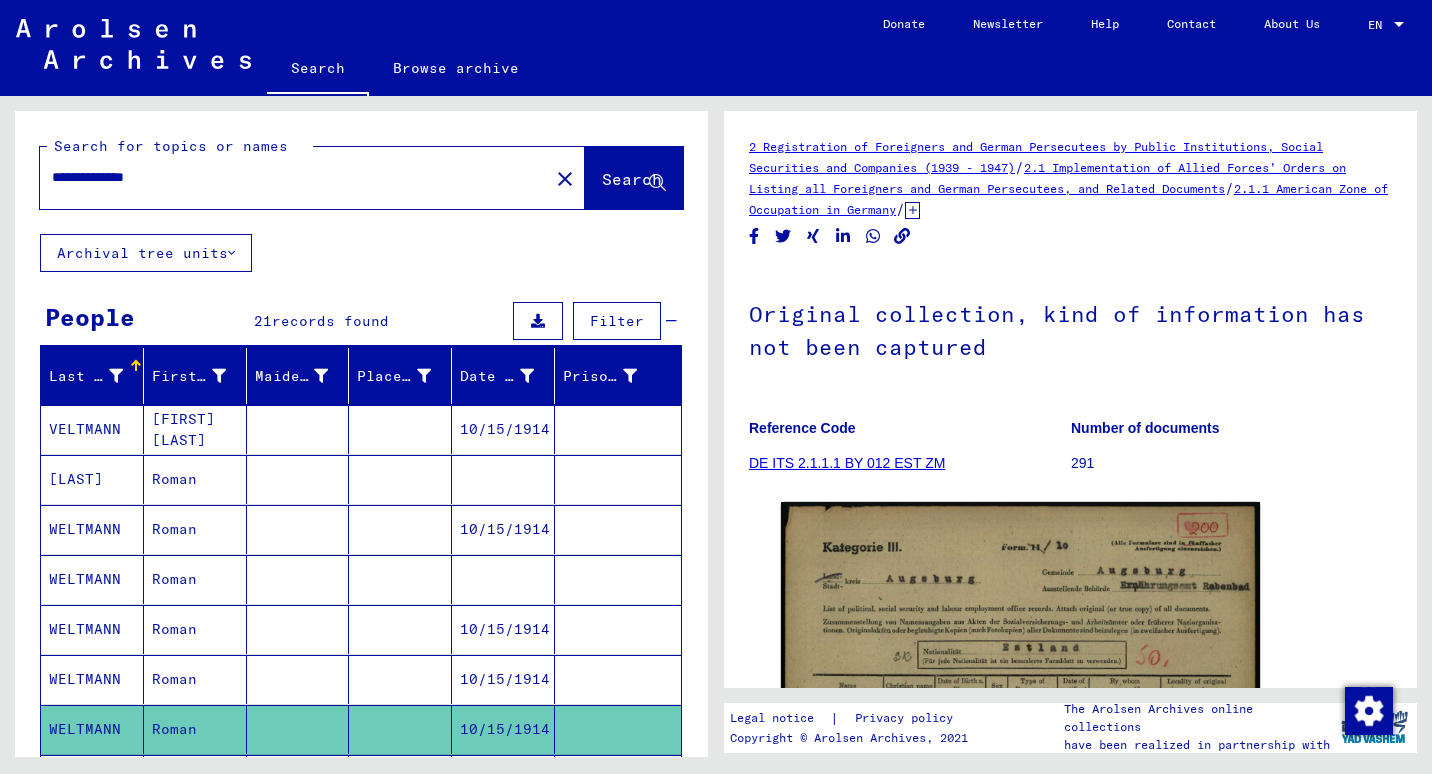 click on "Original collection, kind of information has not been captured Reference Code DE ITS 2.1.1.1 BY 012 EST ZM Number of documents 291" 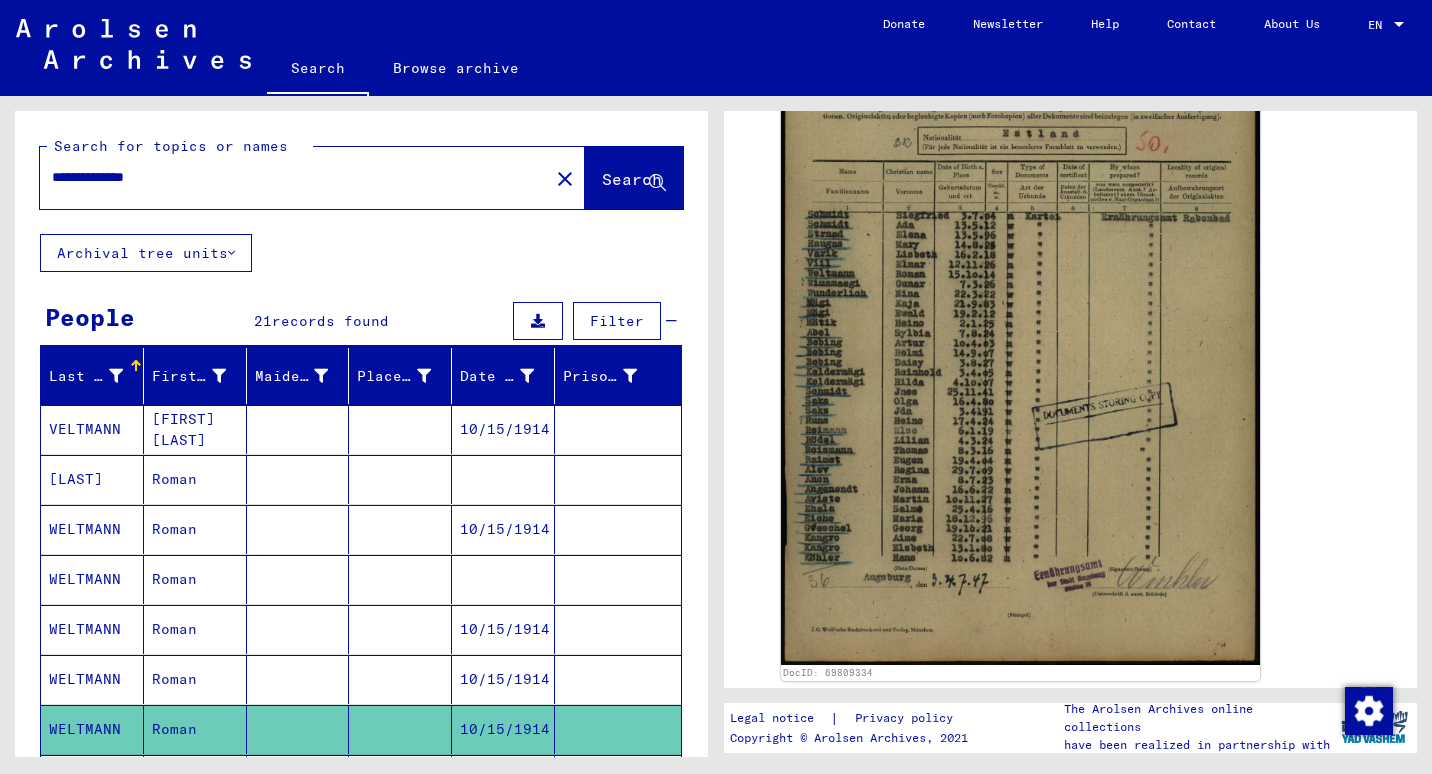 scroll, scrollTop: 520, scrollLeft: 0, axis: vertical 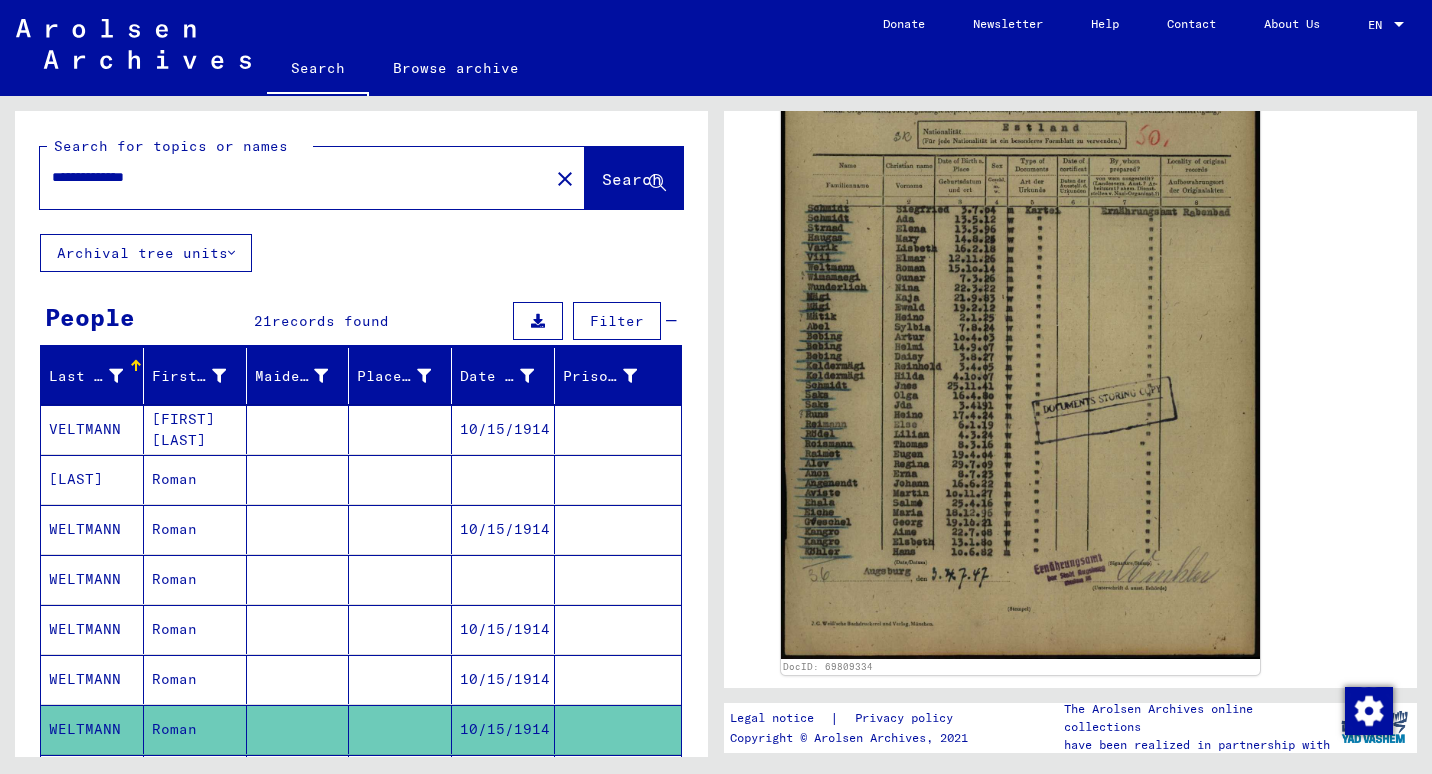 click on "10/15/1914" at bounding box center [503, 729] 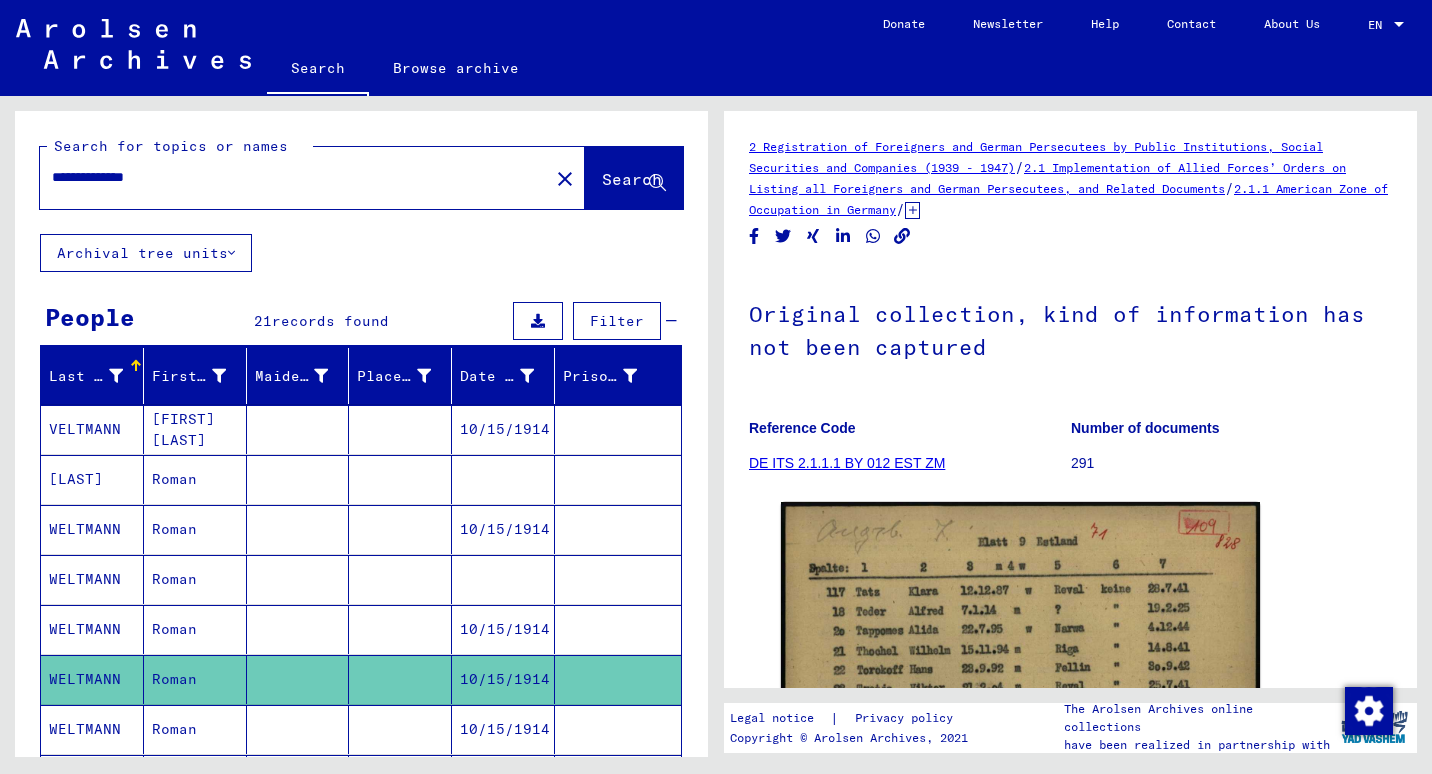 scroll, scrollTop: 0, scrollLeft: 0, axis: both 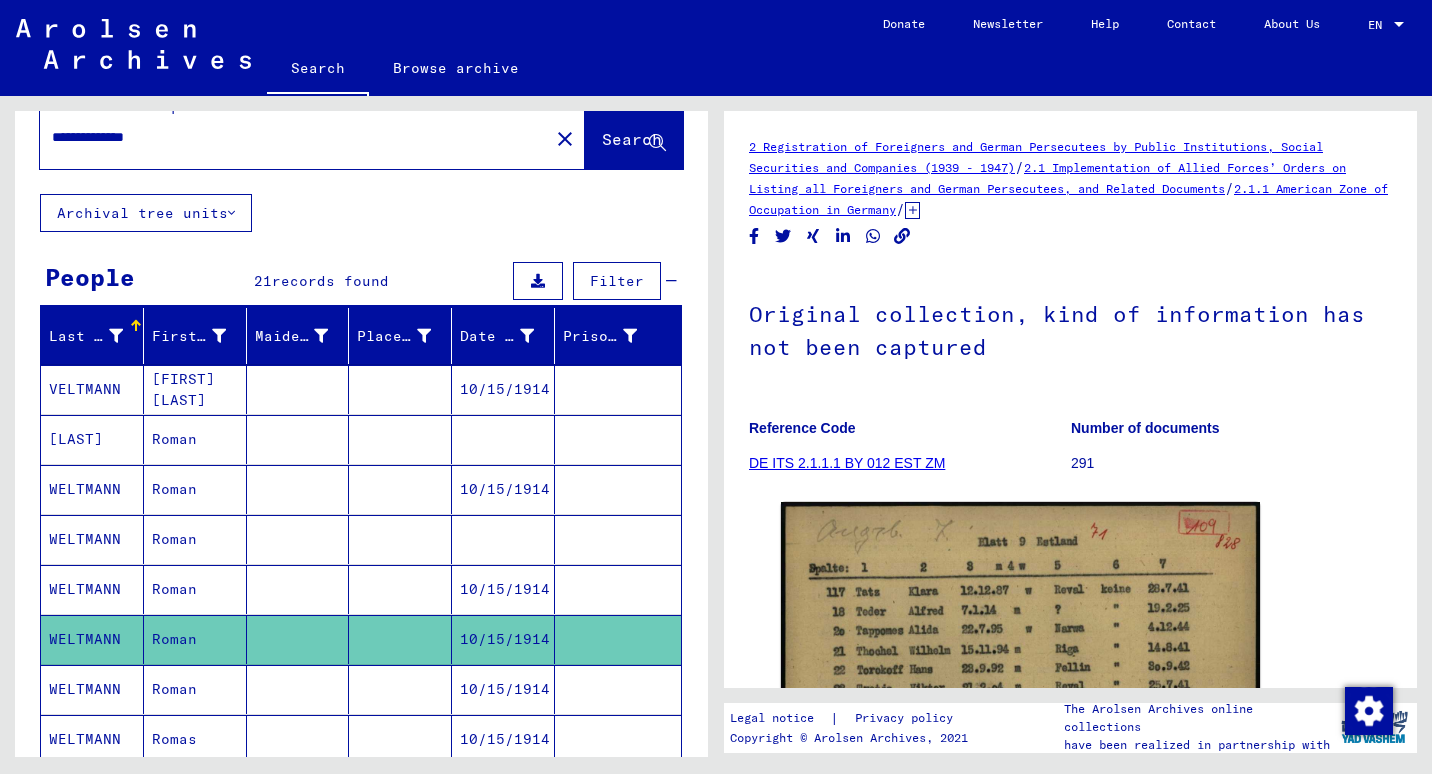 click on "10/15/1914" at bounding box center [503, 639] 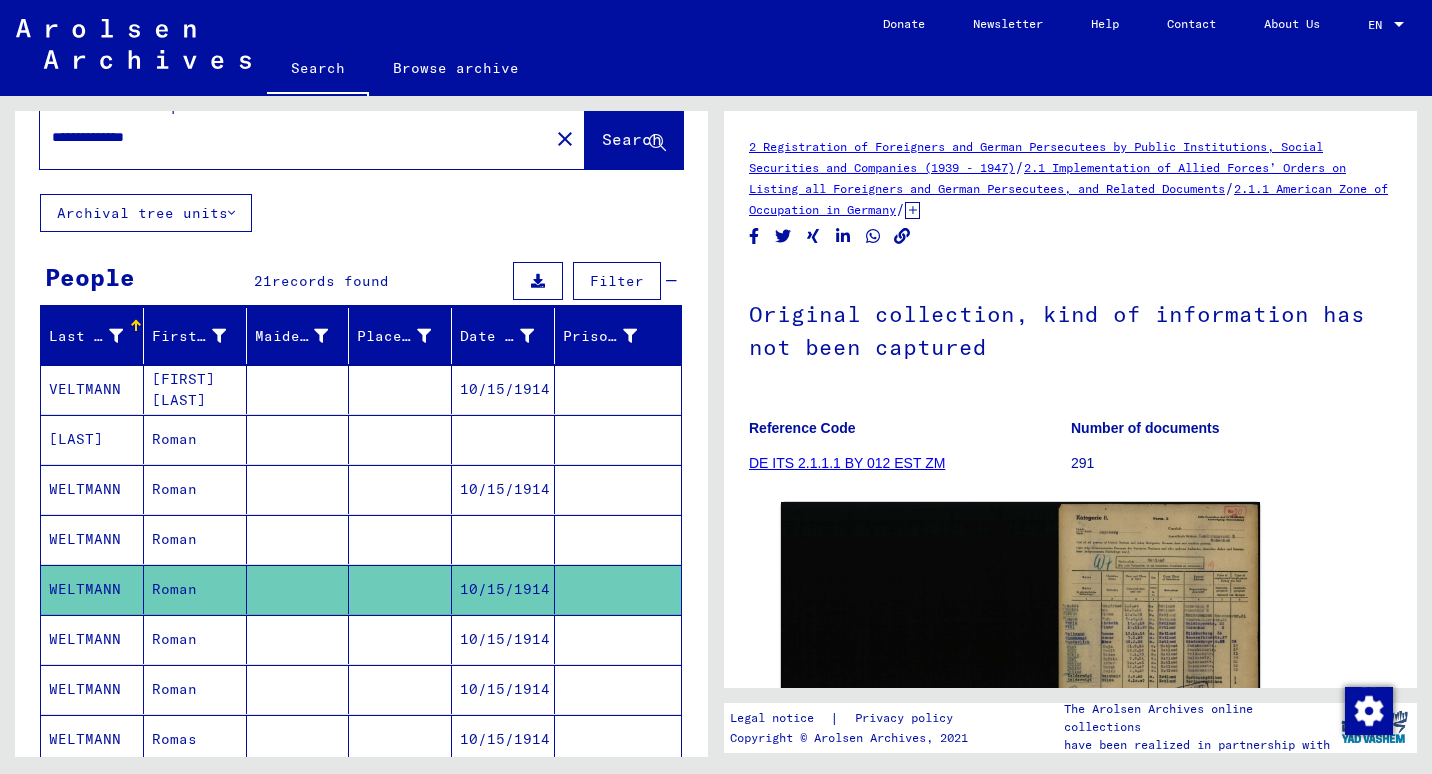 scroll, scrollTop: 0, scrollLeft: 0, axis: both 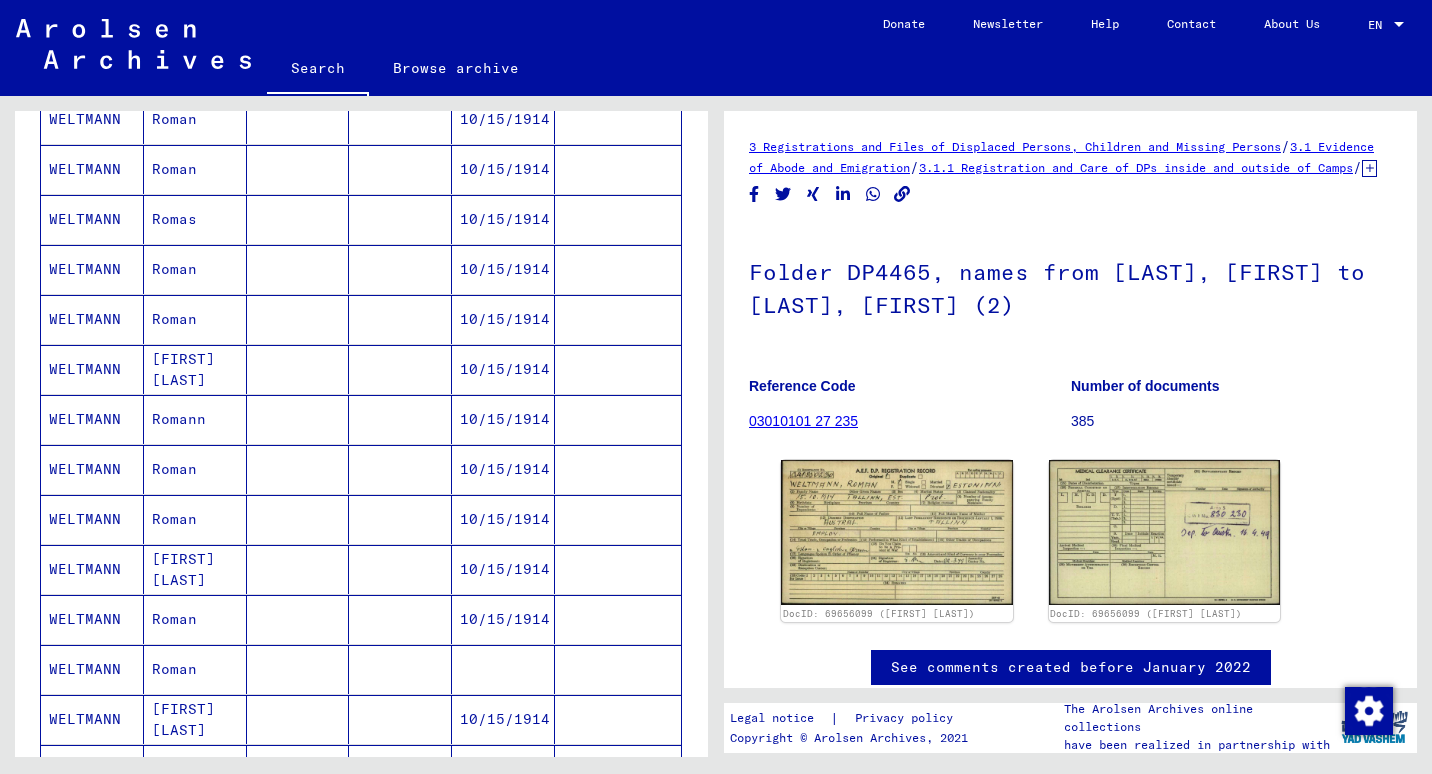 click on "10/15/1914" at bounding box center [503, 419] 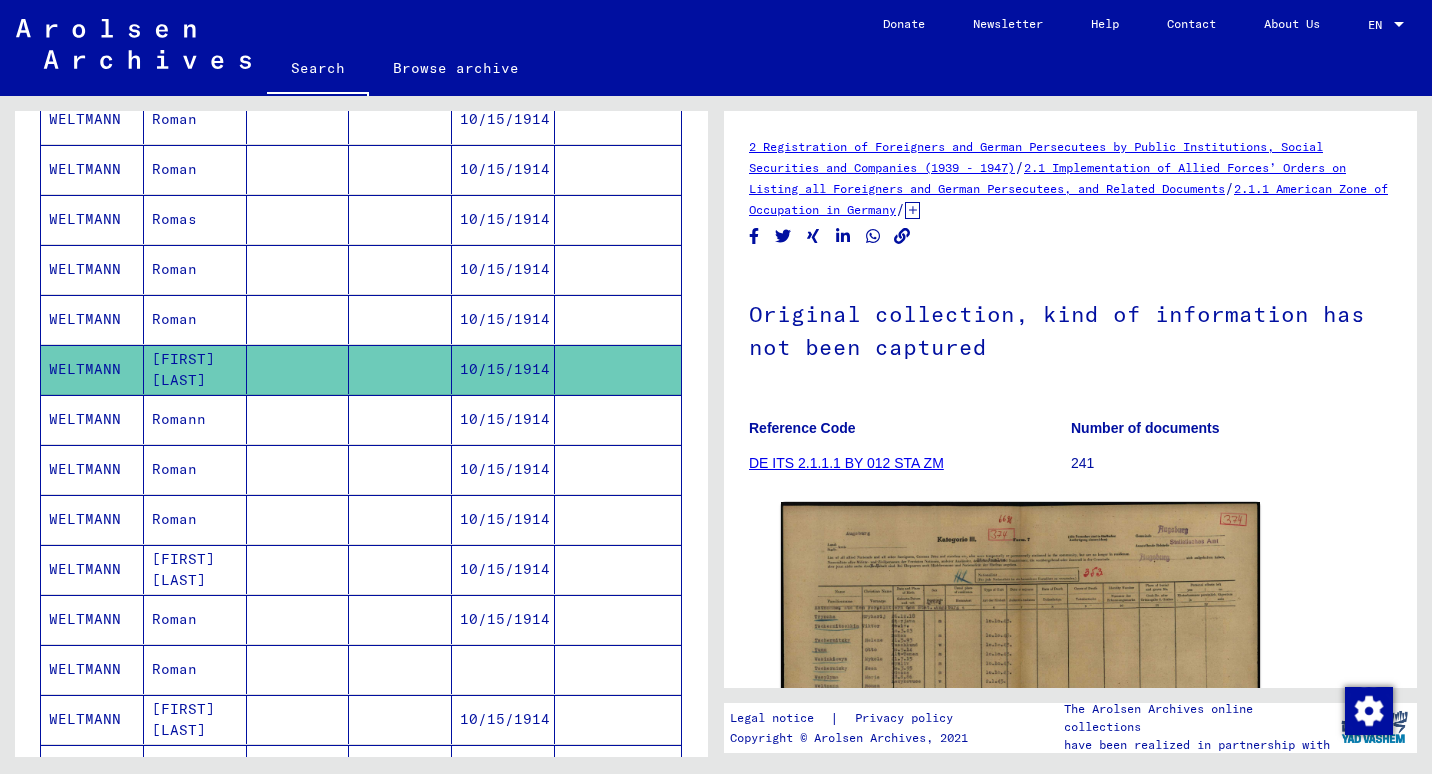 scroll, scrollTop: 0, scrollLeft: 0, axis: both 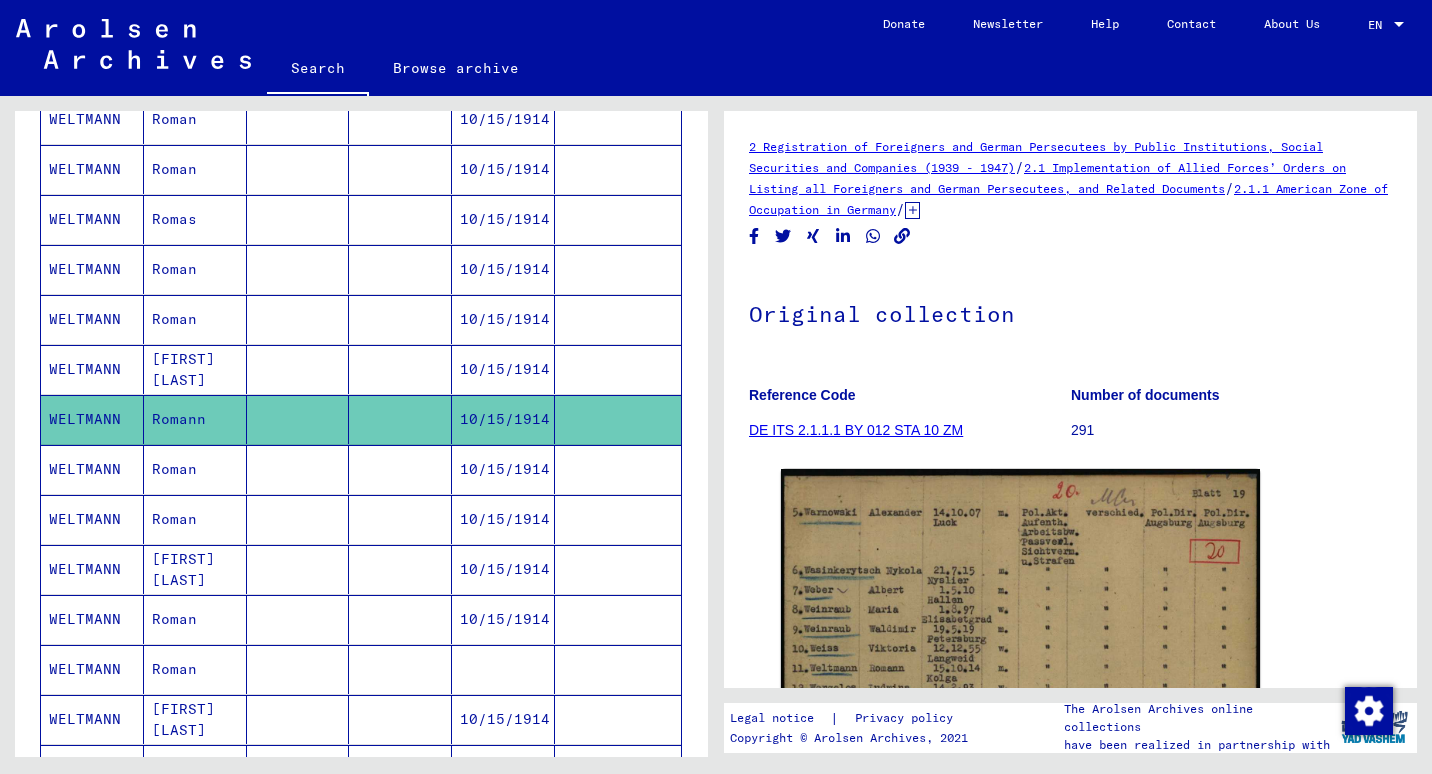 click on "10/15/1914" at bounding box center [503, 519] 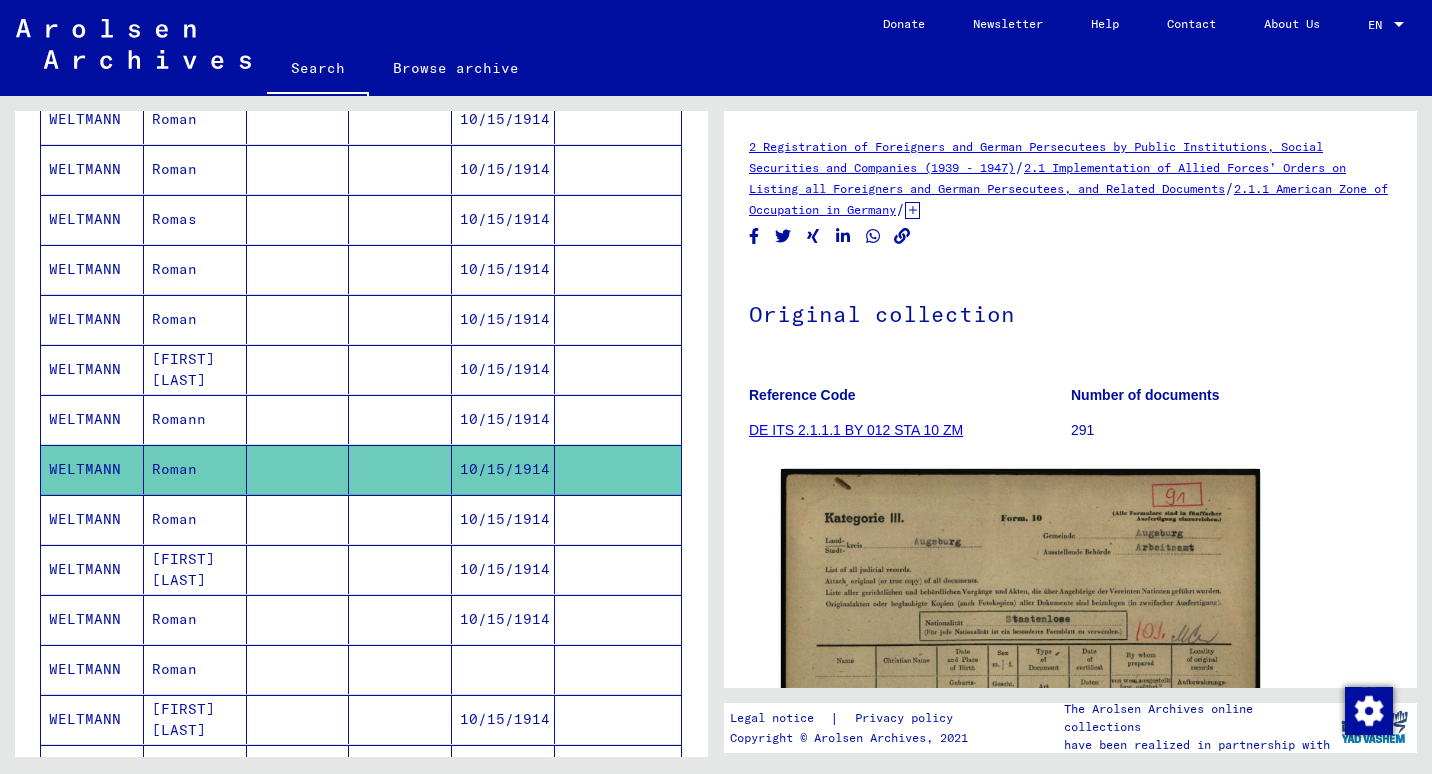 scroll, scrollTop: 0, scrollLeft: 0, axis: both 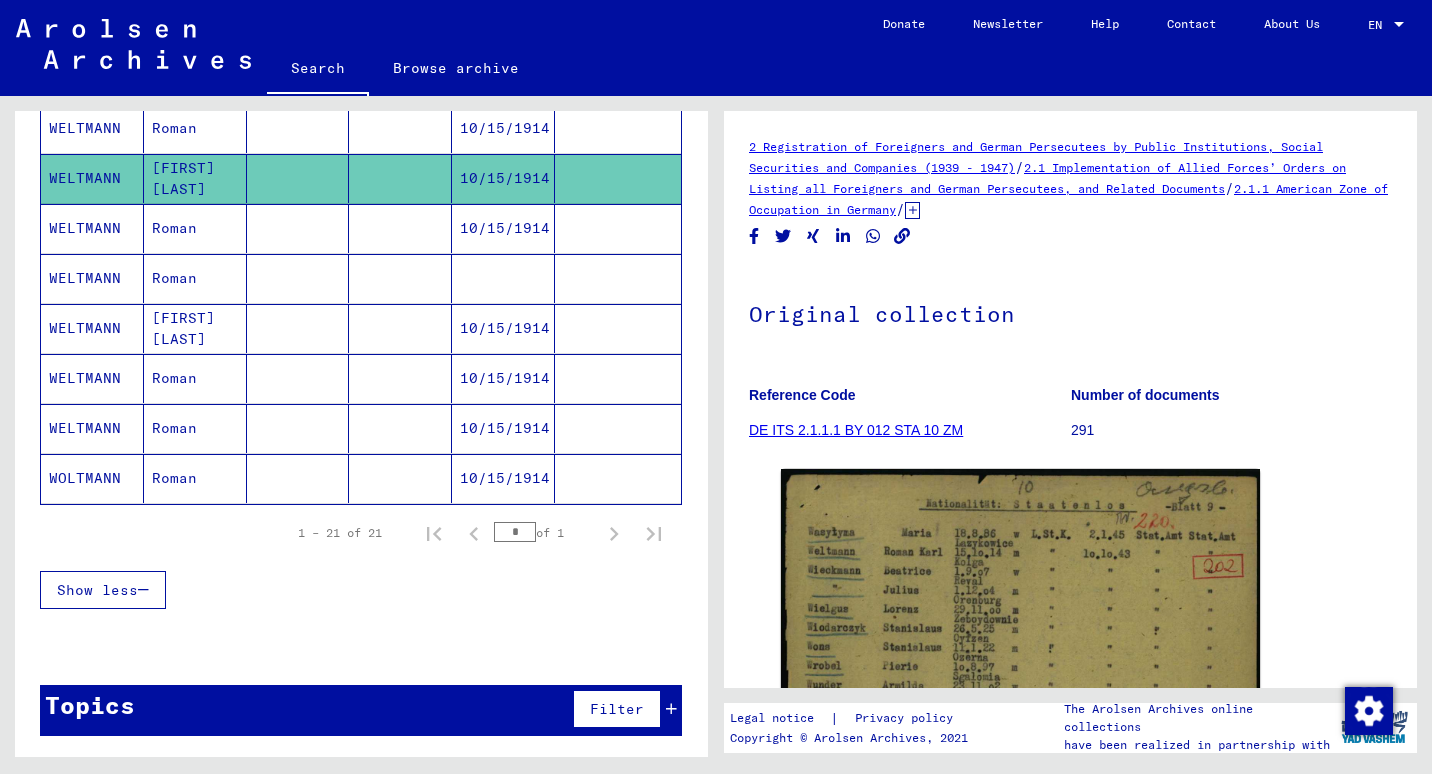 click on "10/15/1914" 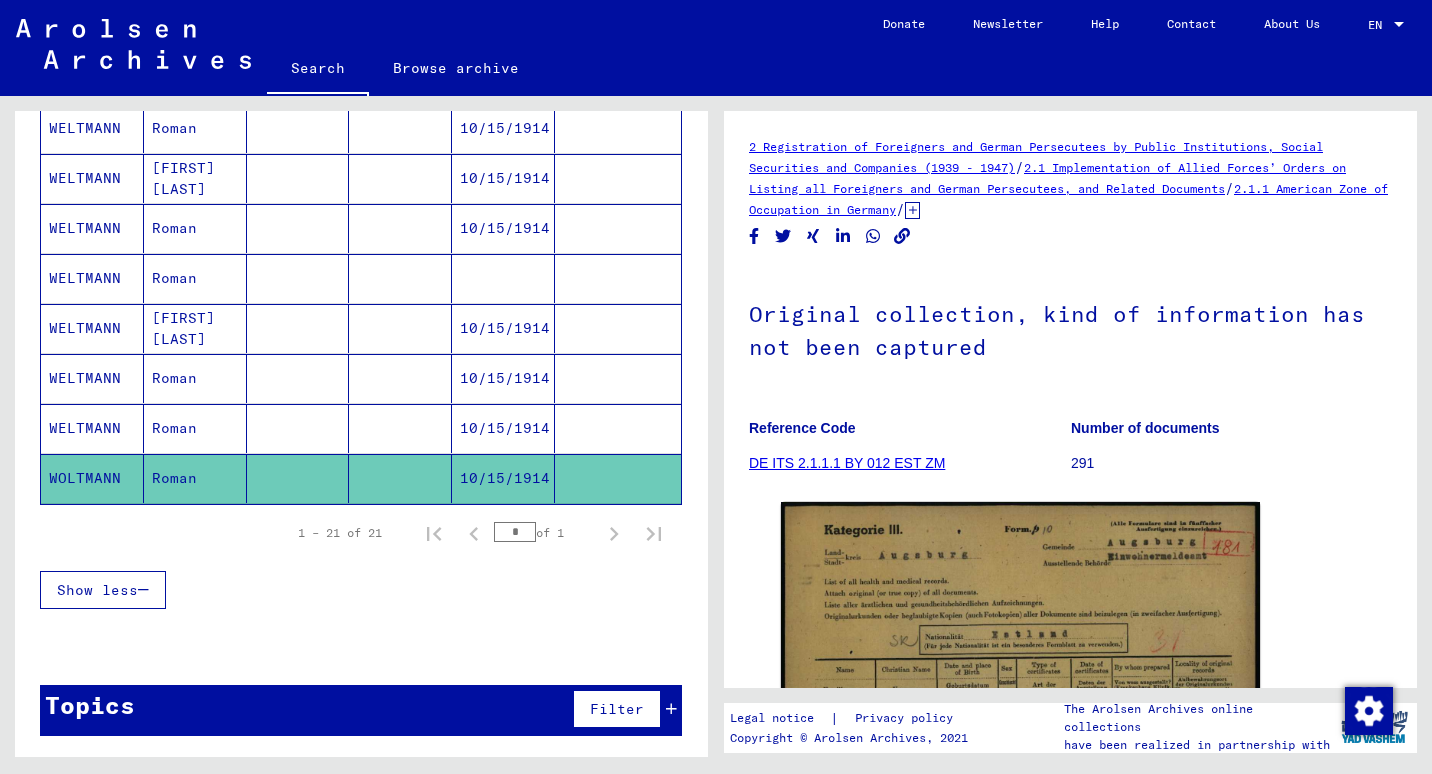 scroll, scrollTop: 0, scrollLeft: 0, axis: both 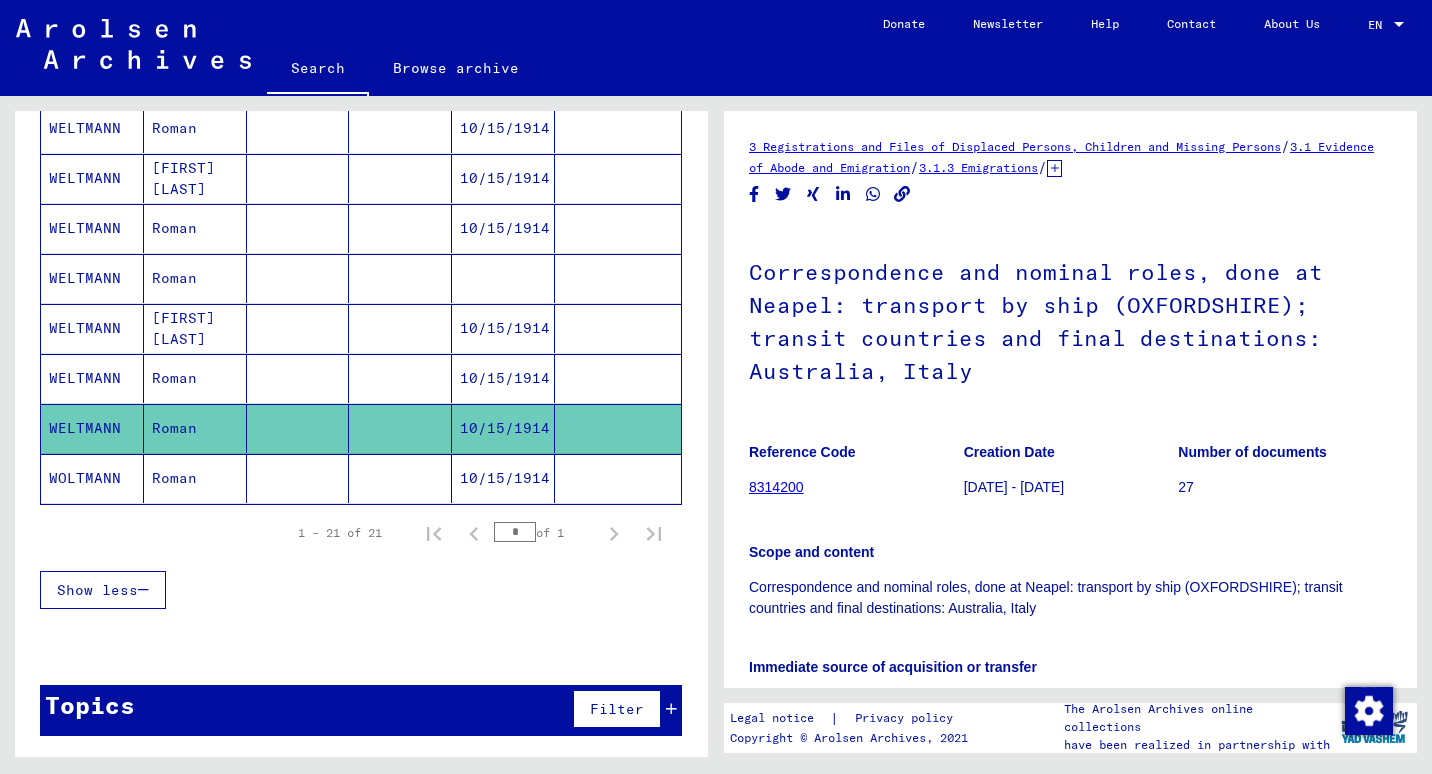 click on "10/15/1914" at bounding box center (503, 428) 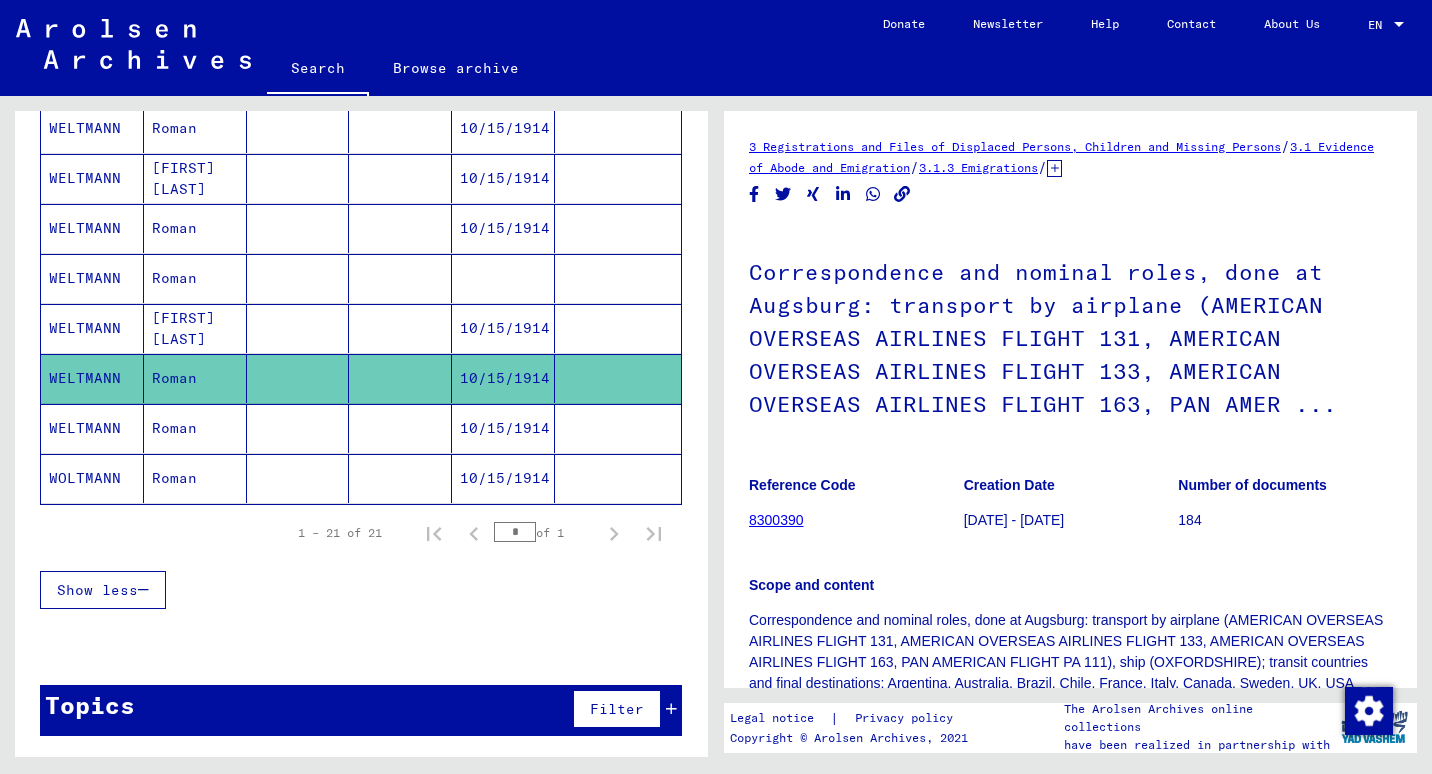 scroll, scrollTop: 0, scrollLeft: 0, axis: both 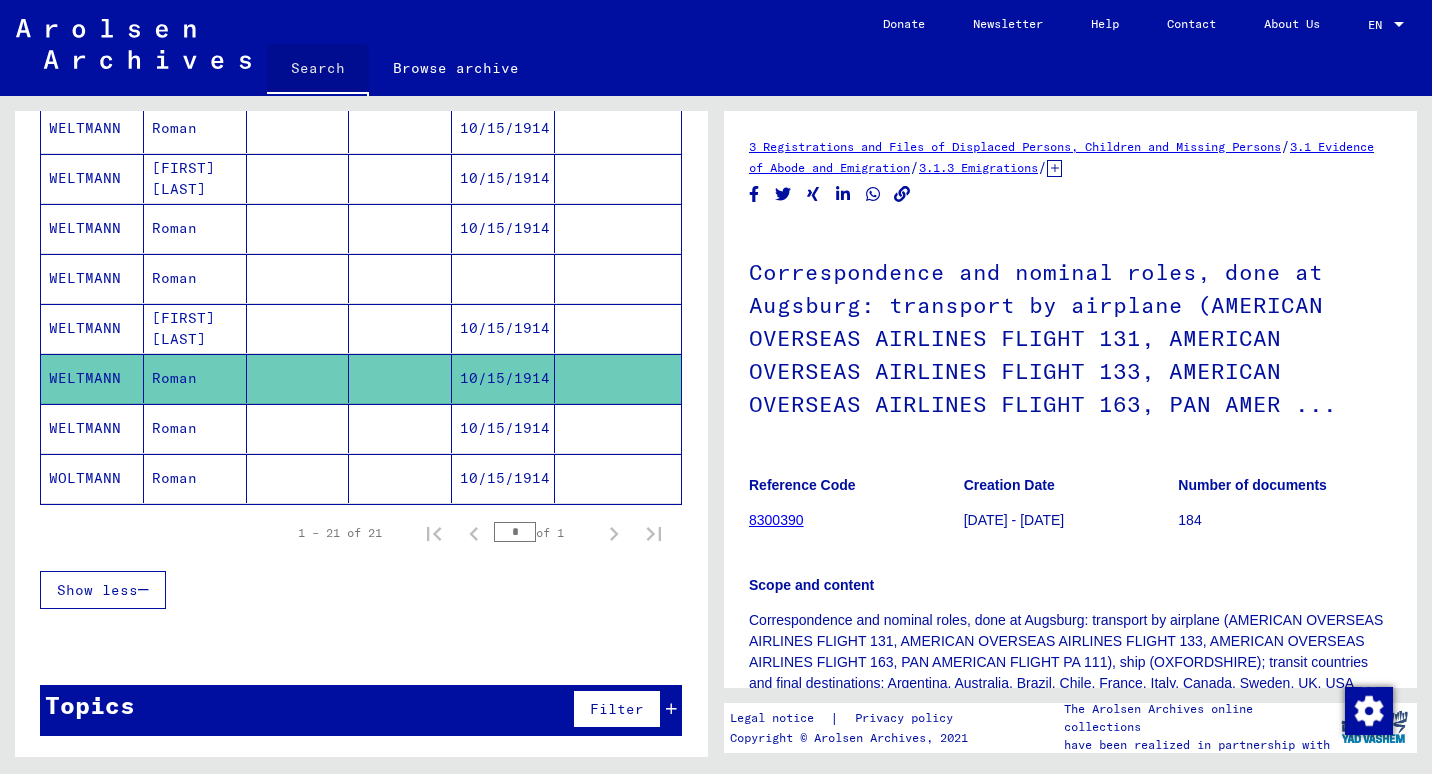 click on "Search" 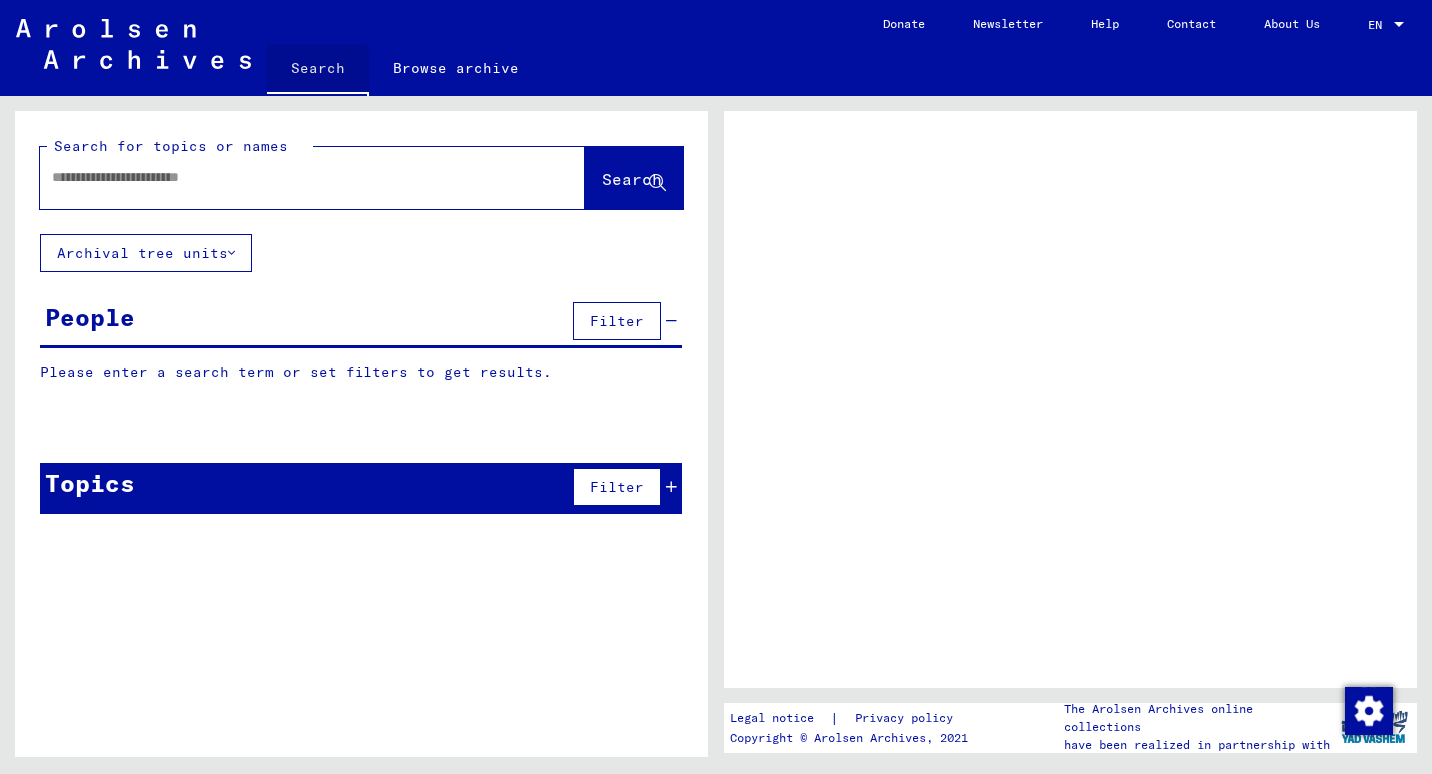 scroll 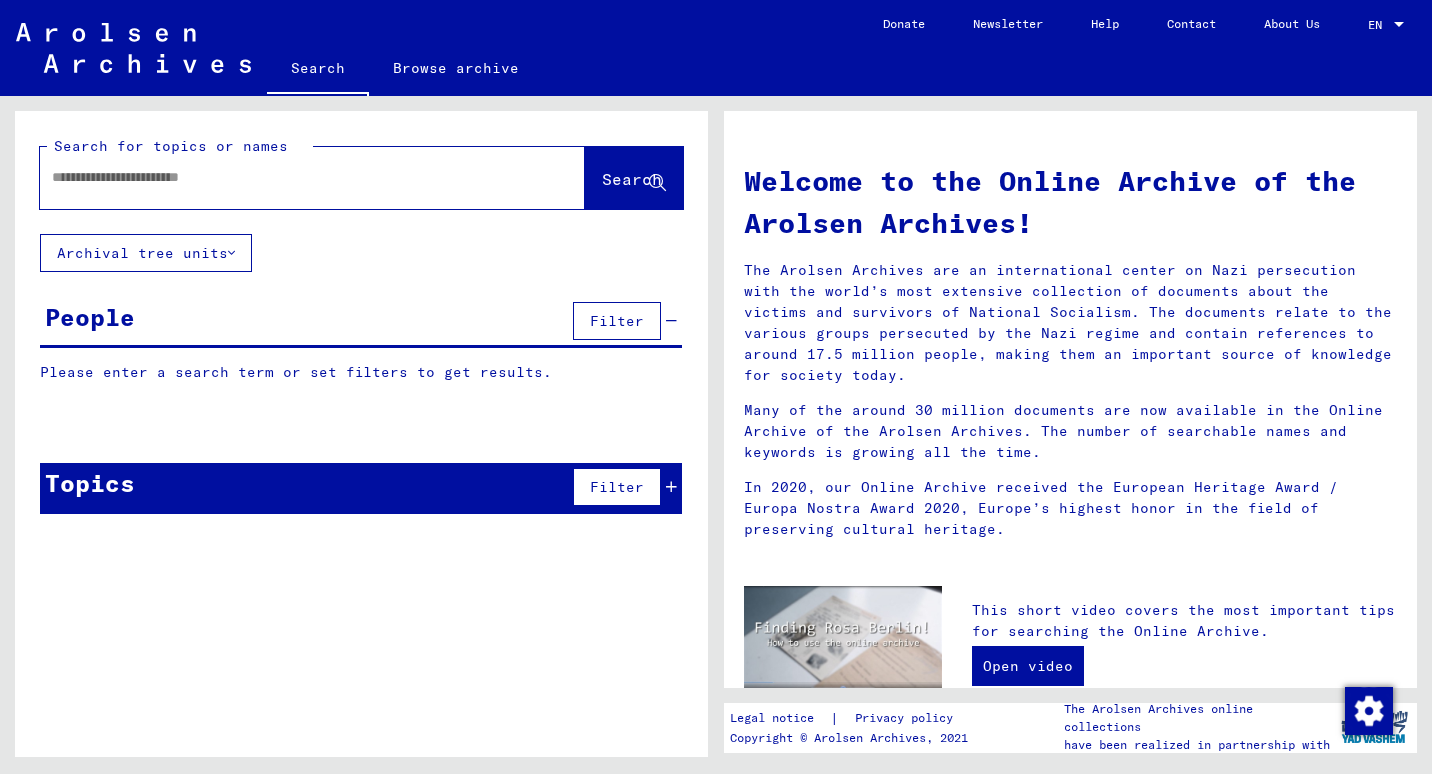 click at bounding box center (288, 177) 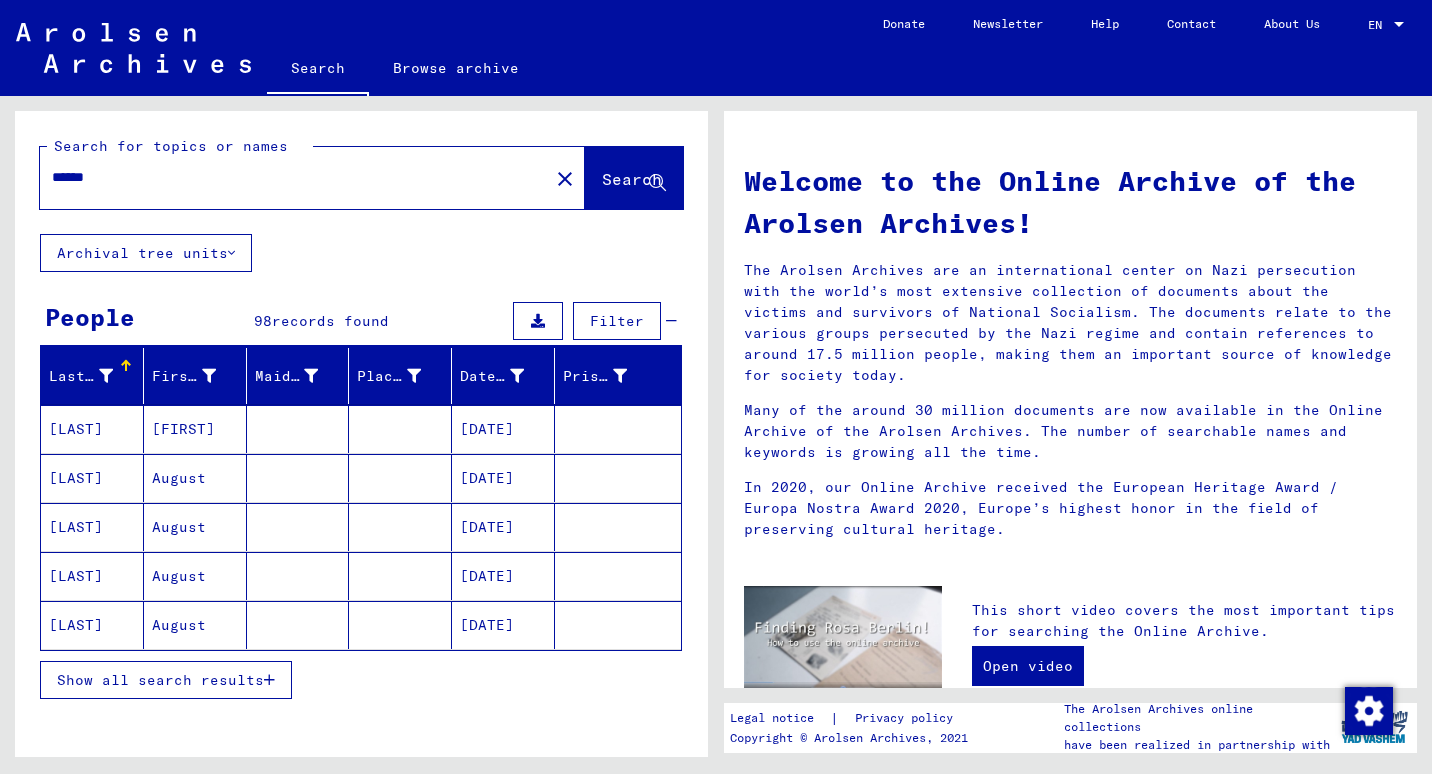 scroll, scrollTop: 578, scrollLeft: 0, axis: vertical 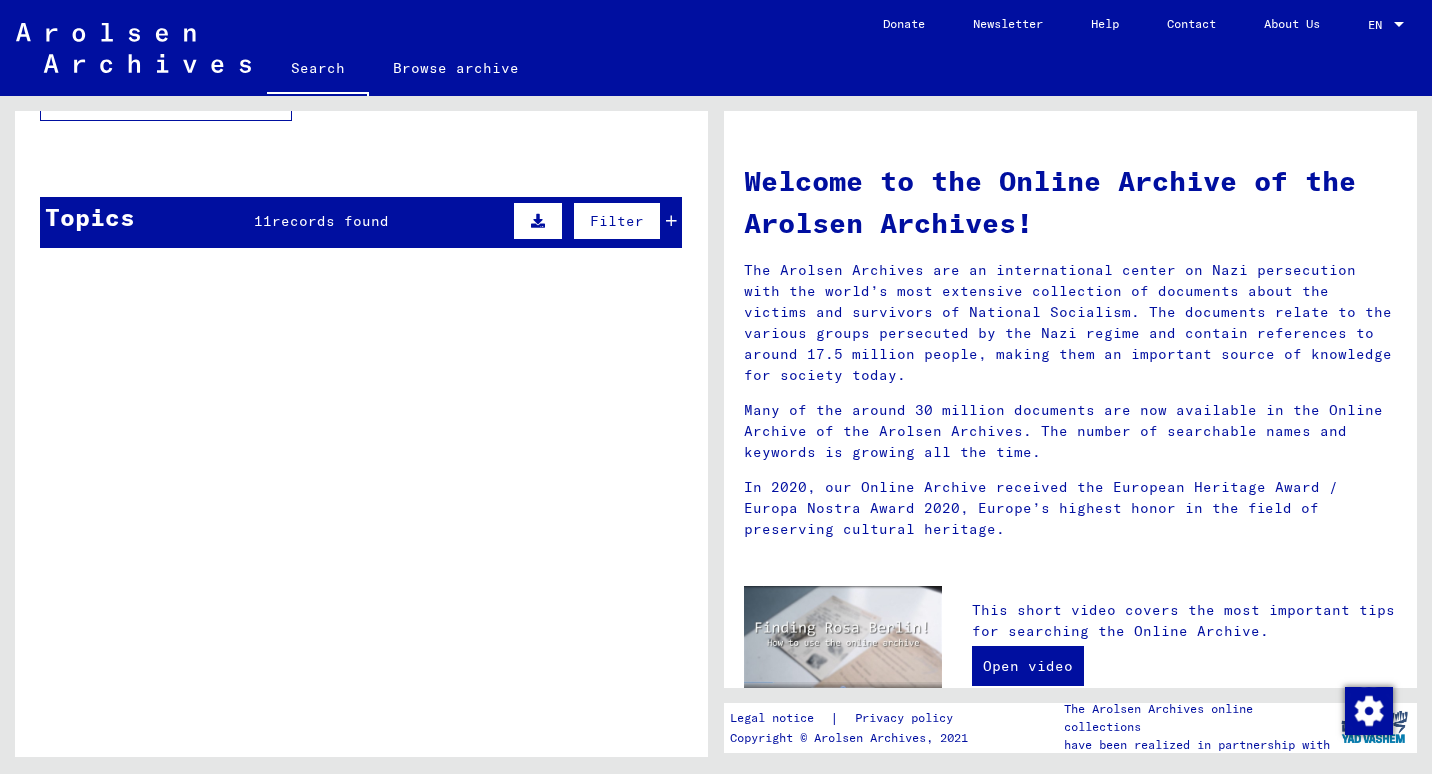 click on "Welcome to the Online Archive of the Arolsen Archives!
The Arolsen Archives are an international center on Nazi persecution with the world’s most extensive collection of documents about the victims and survivors of National Socialism. The documents relate to the various groups persecuted by the Nazi regime and contain references to around 17.5 million people, making them an important source of knowledge for society today.
Many of the around 30 million documents are now available in the Online Archive of the Arolsen Archives. The number of searchable names and keywords is growing all the time.
In 2020, our Online Archive received the European Heritage Award / Europa Nostra Award 2020, Europe’s highest honor in the field of preserving cultural heritage." 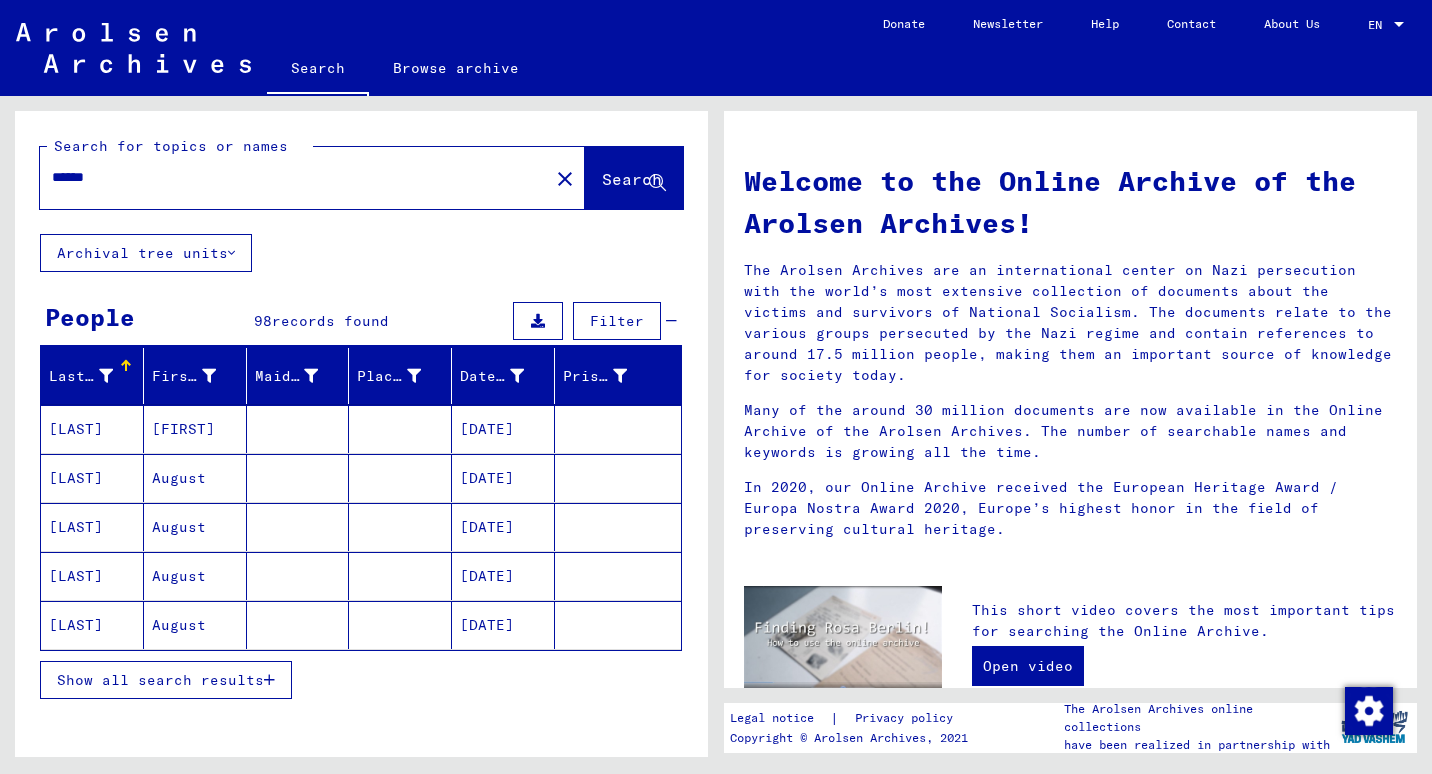 click on "******" at bounding box center (288, 177) 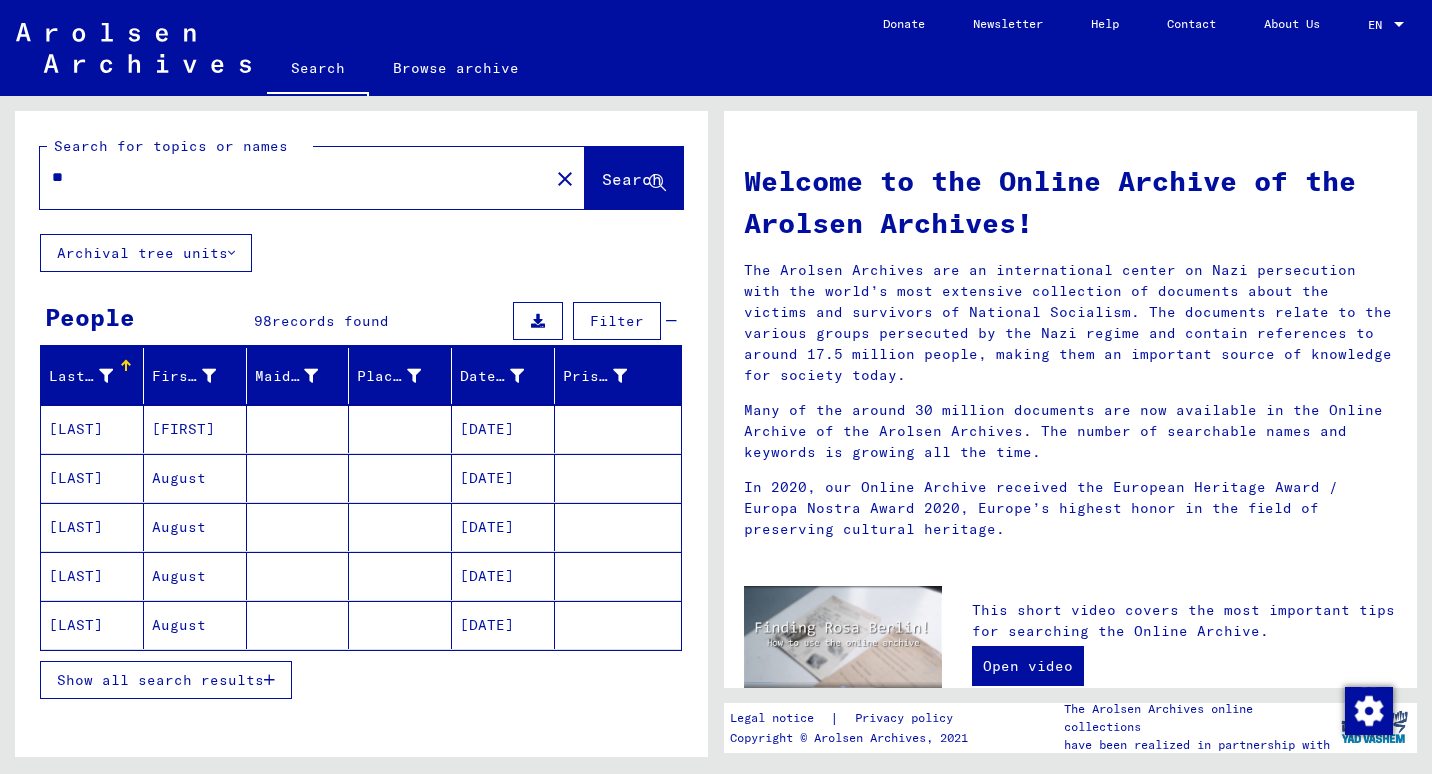 type on "*" 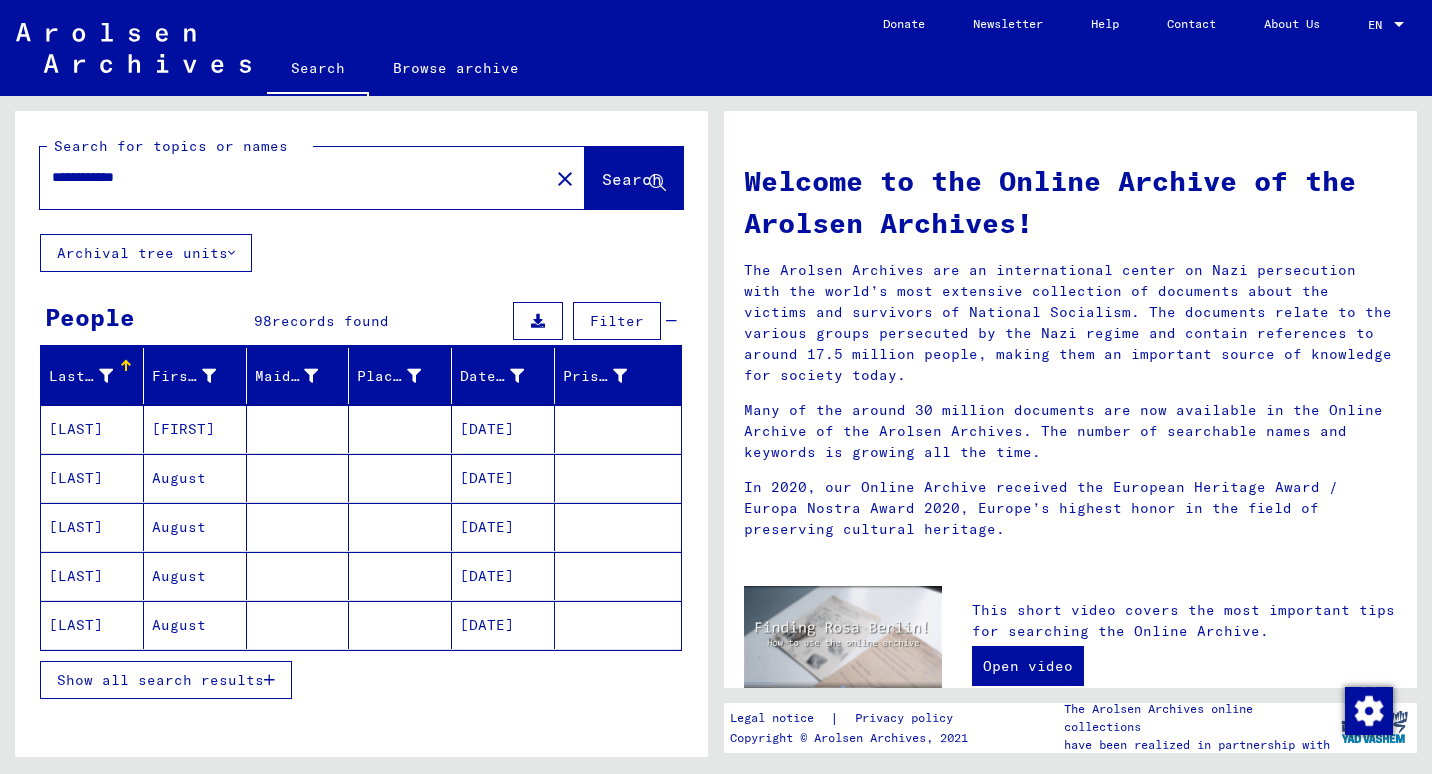 type on "**********" 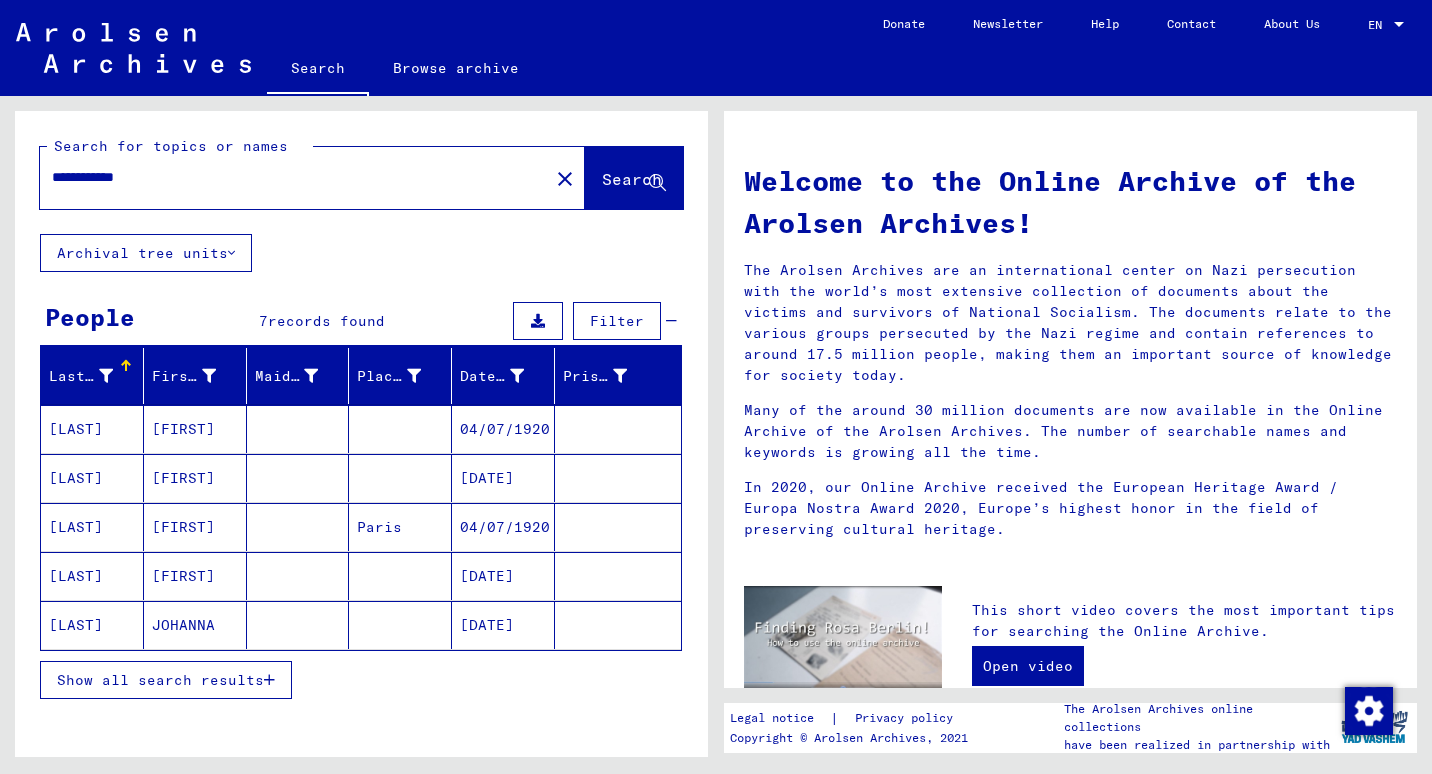 click on "[FIRST]" at bounding box center [195, 576] 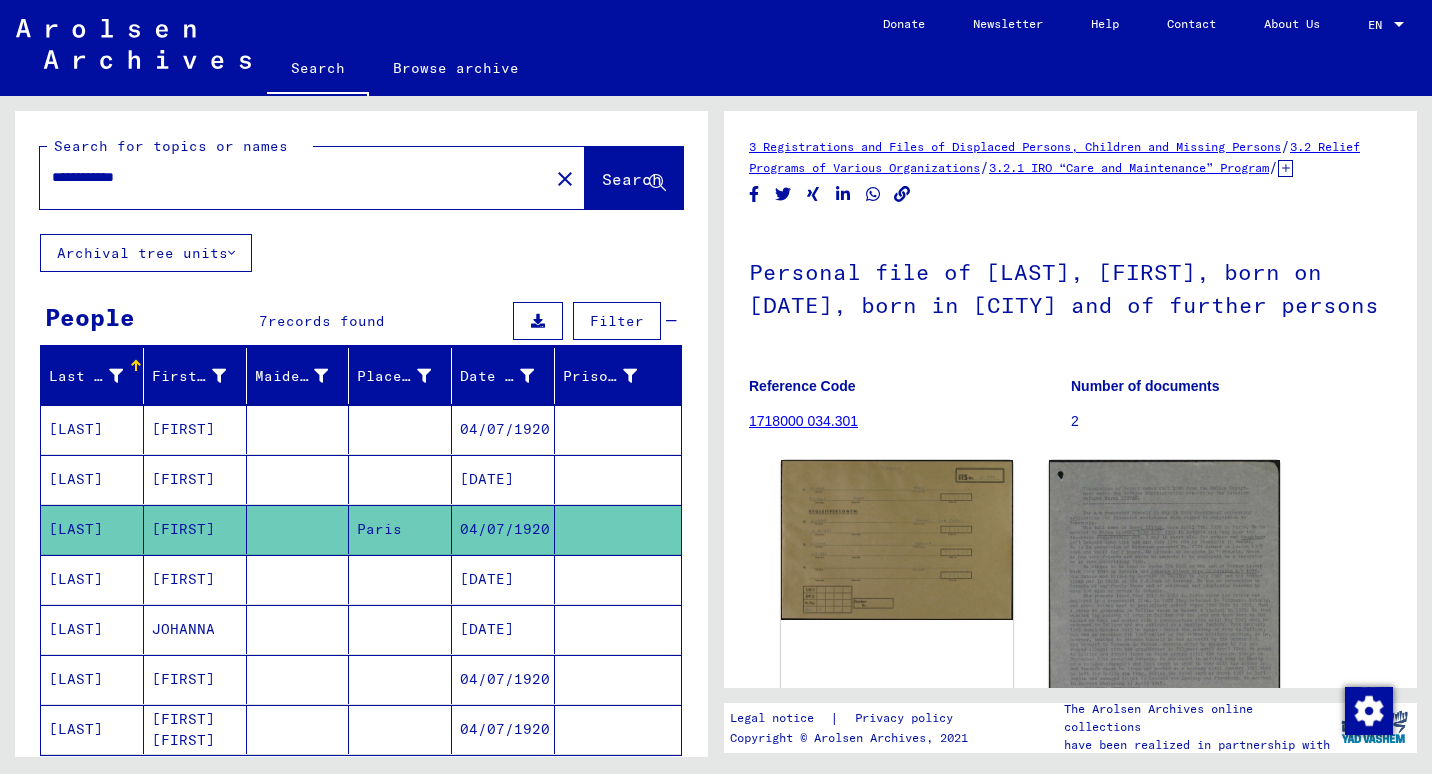 scroll, scrollTop: 0, scrollLeft: 0, axis: both 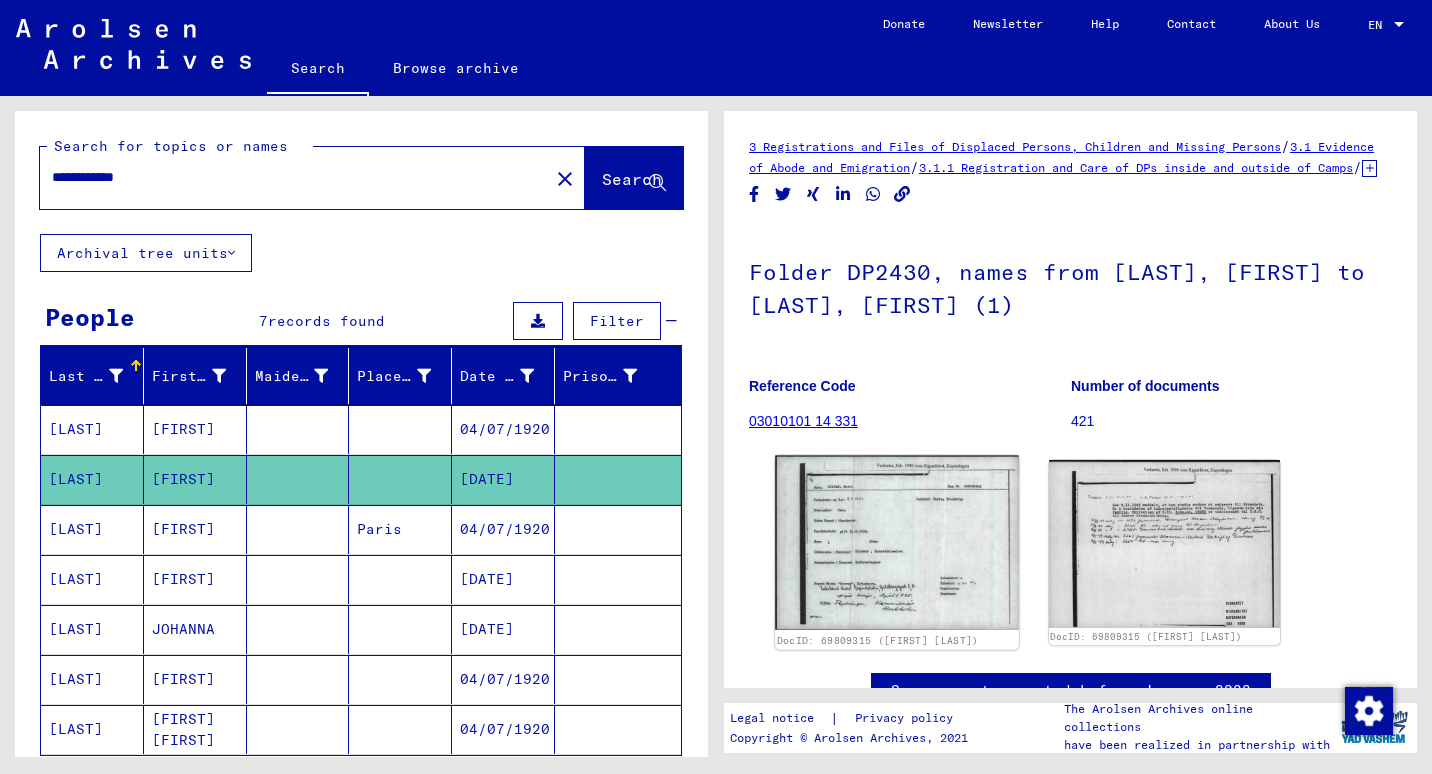 click 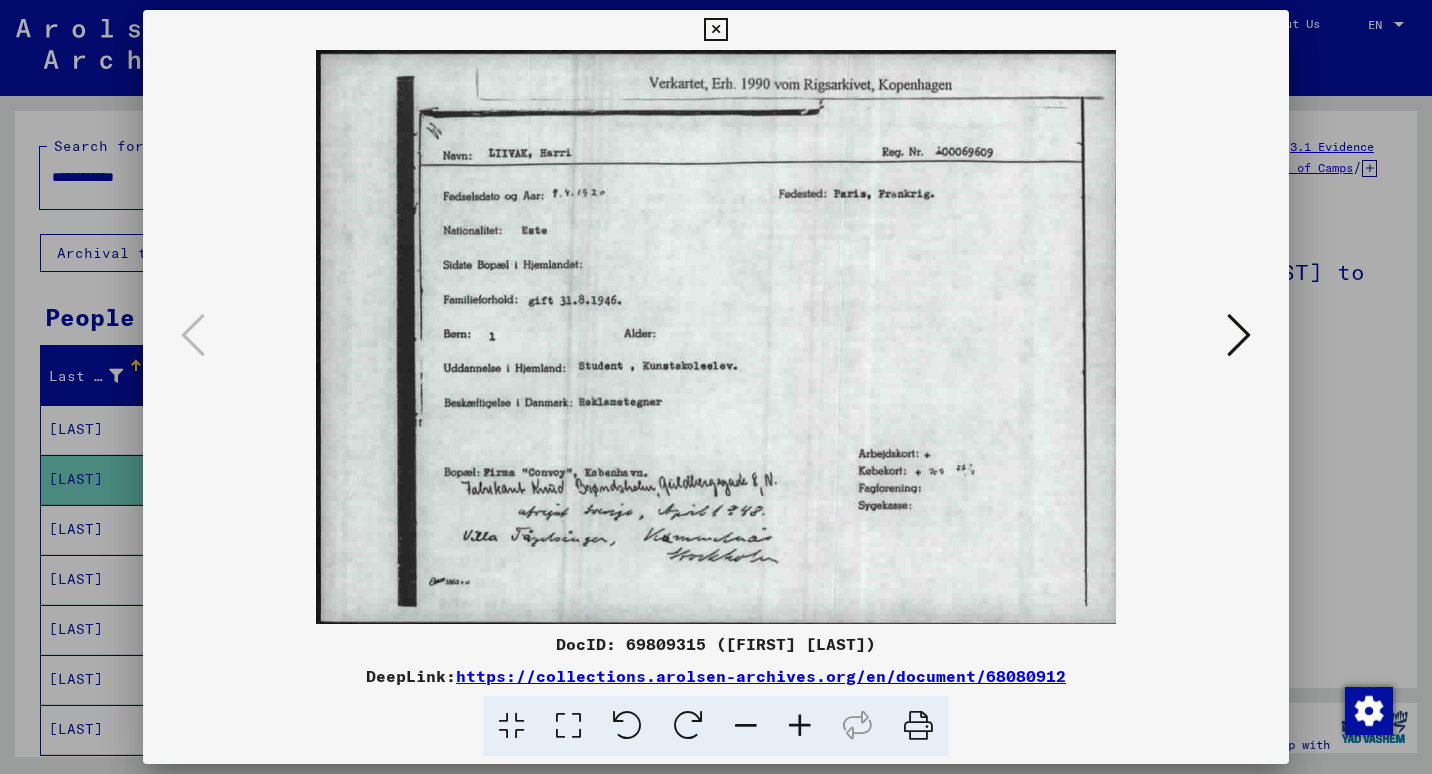 type 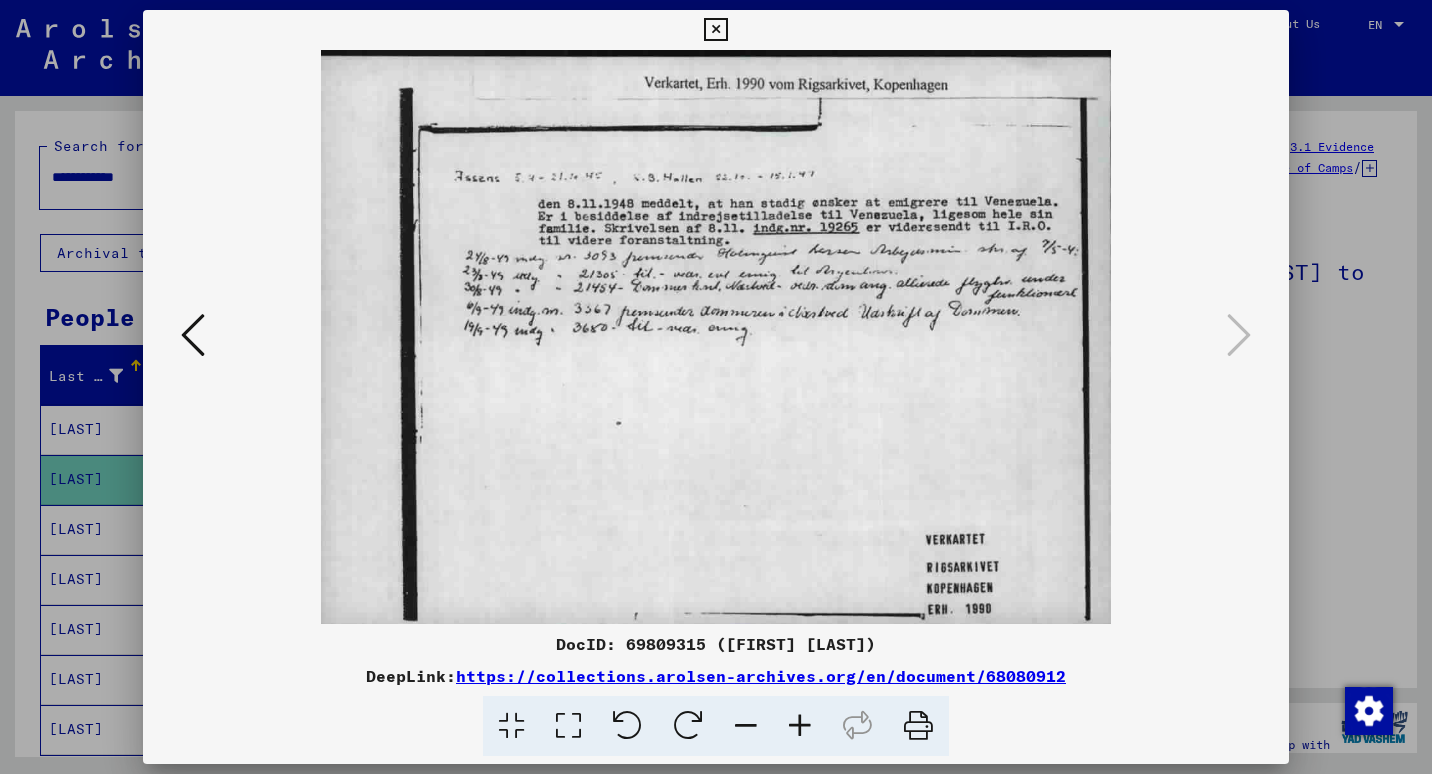 click at bounding box center (716, 387) 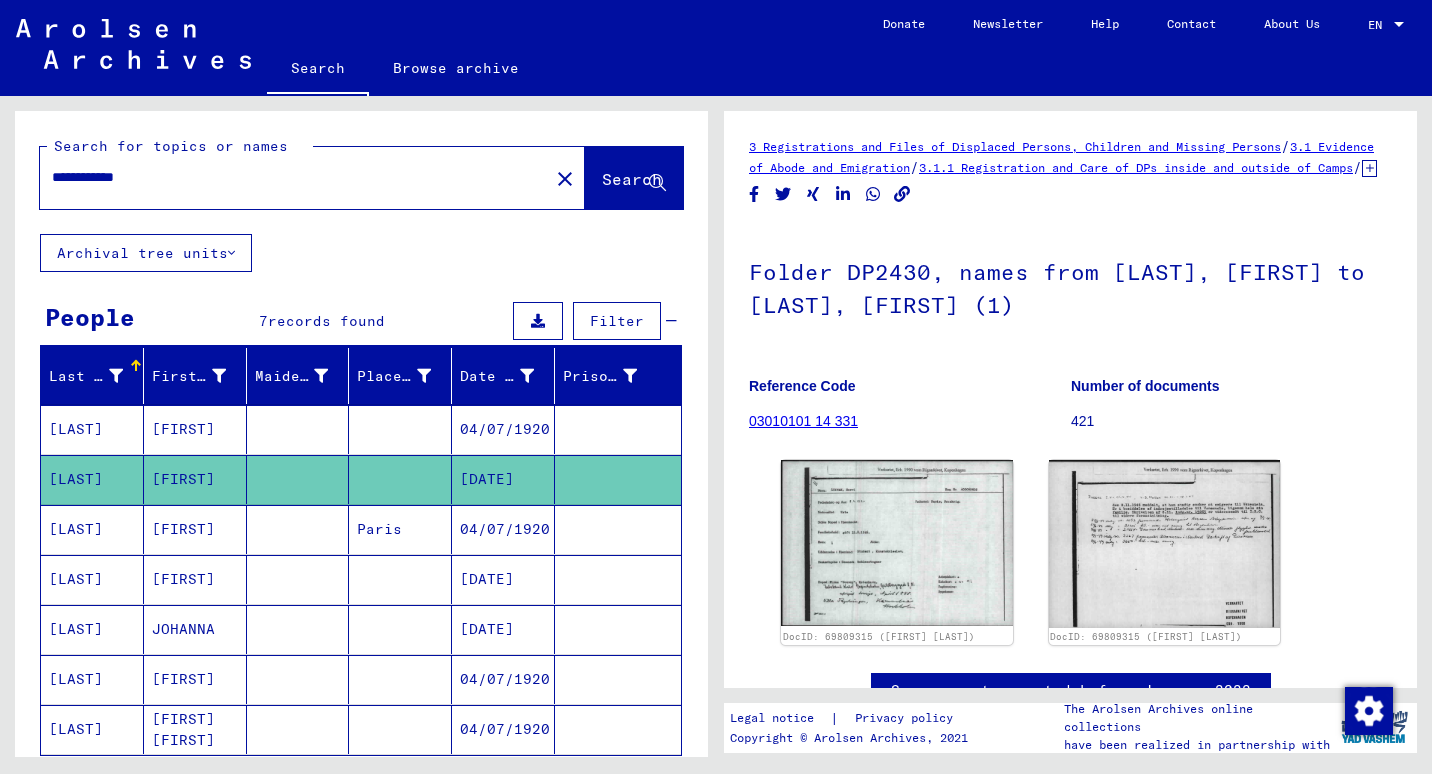 click on "[LAST]" at bounding box center (92, 479) 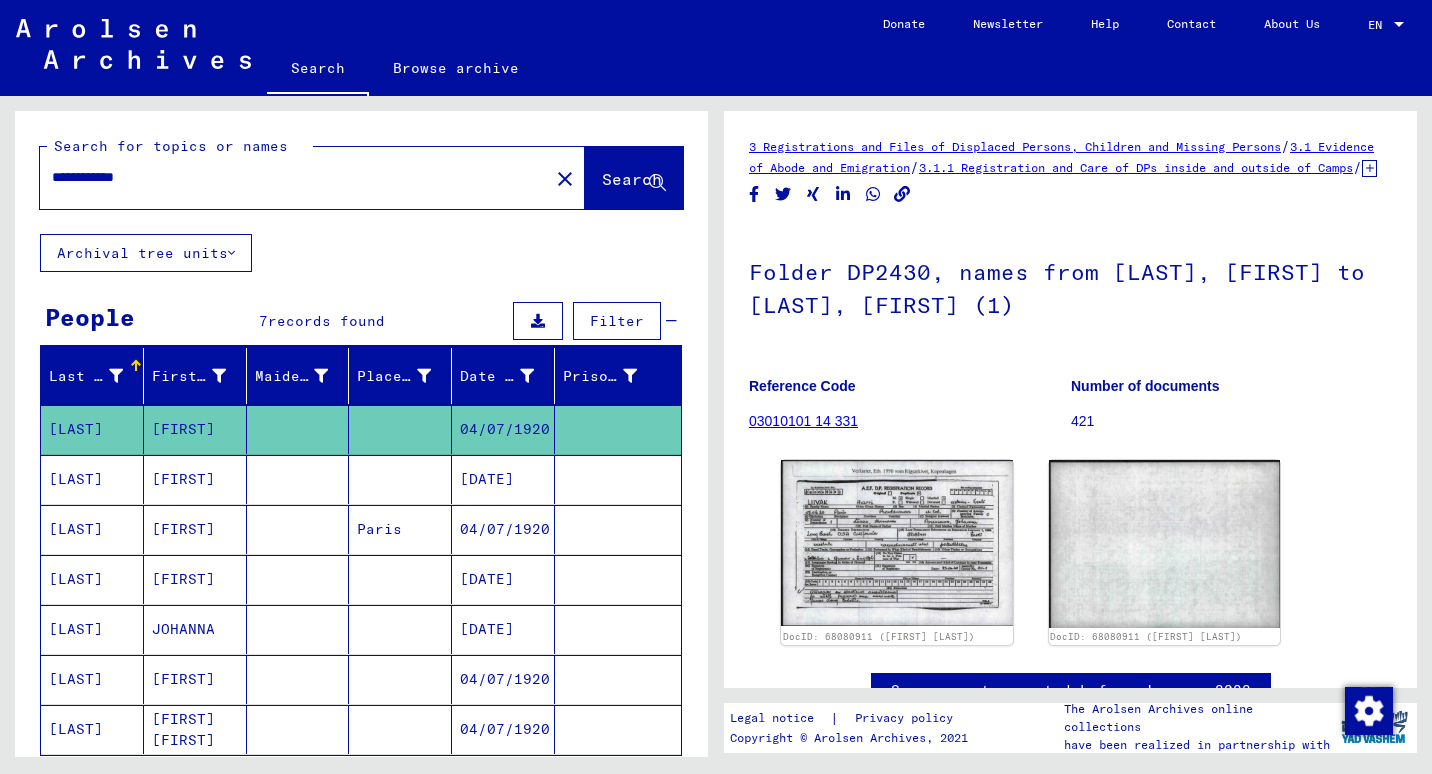 scroll, scrollTop: 0, scrollLeft: 0, axis: both 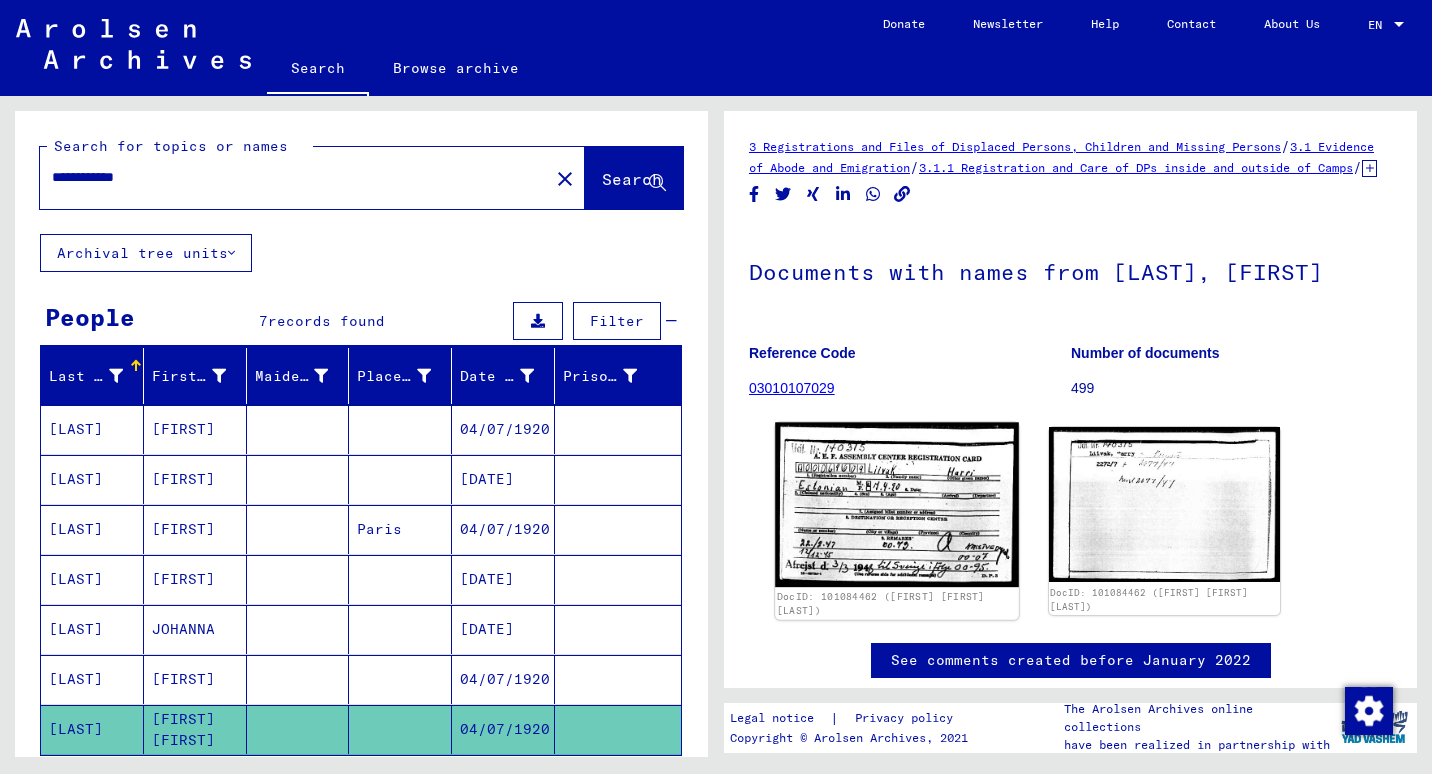 click 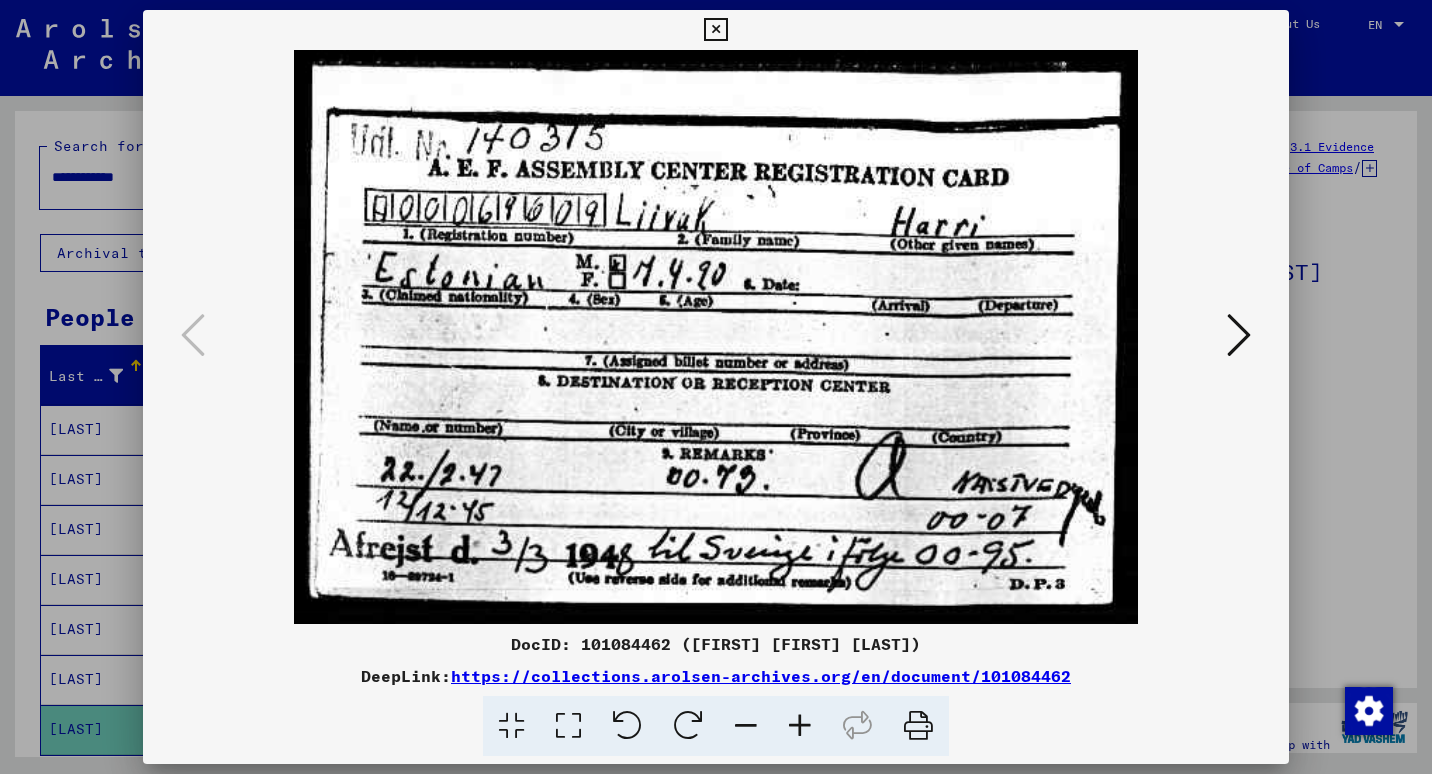 type 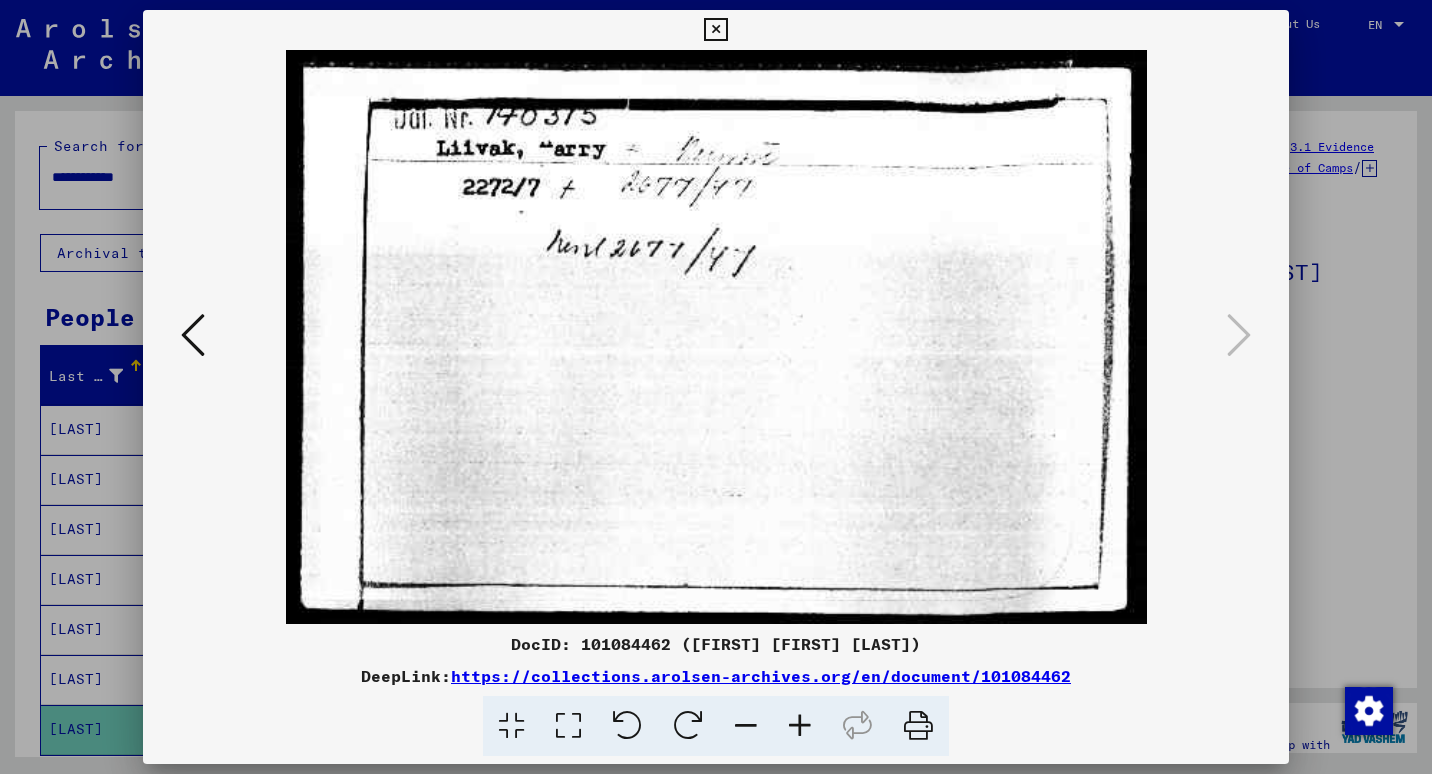 click at bounding box center (716, 387) 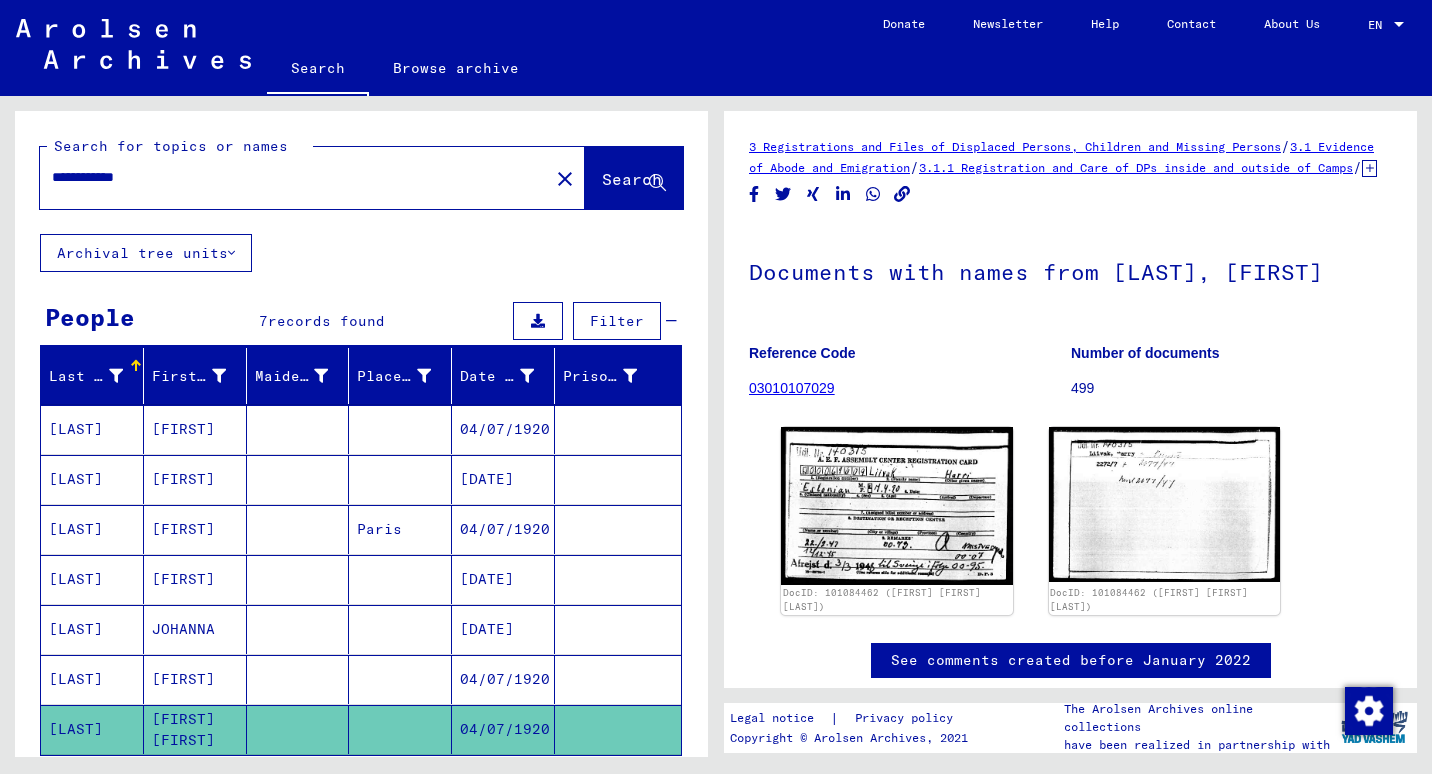 click on "[FIRST]" at bounding box center [195, 629] 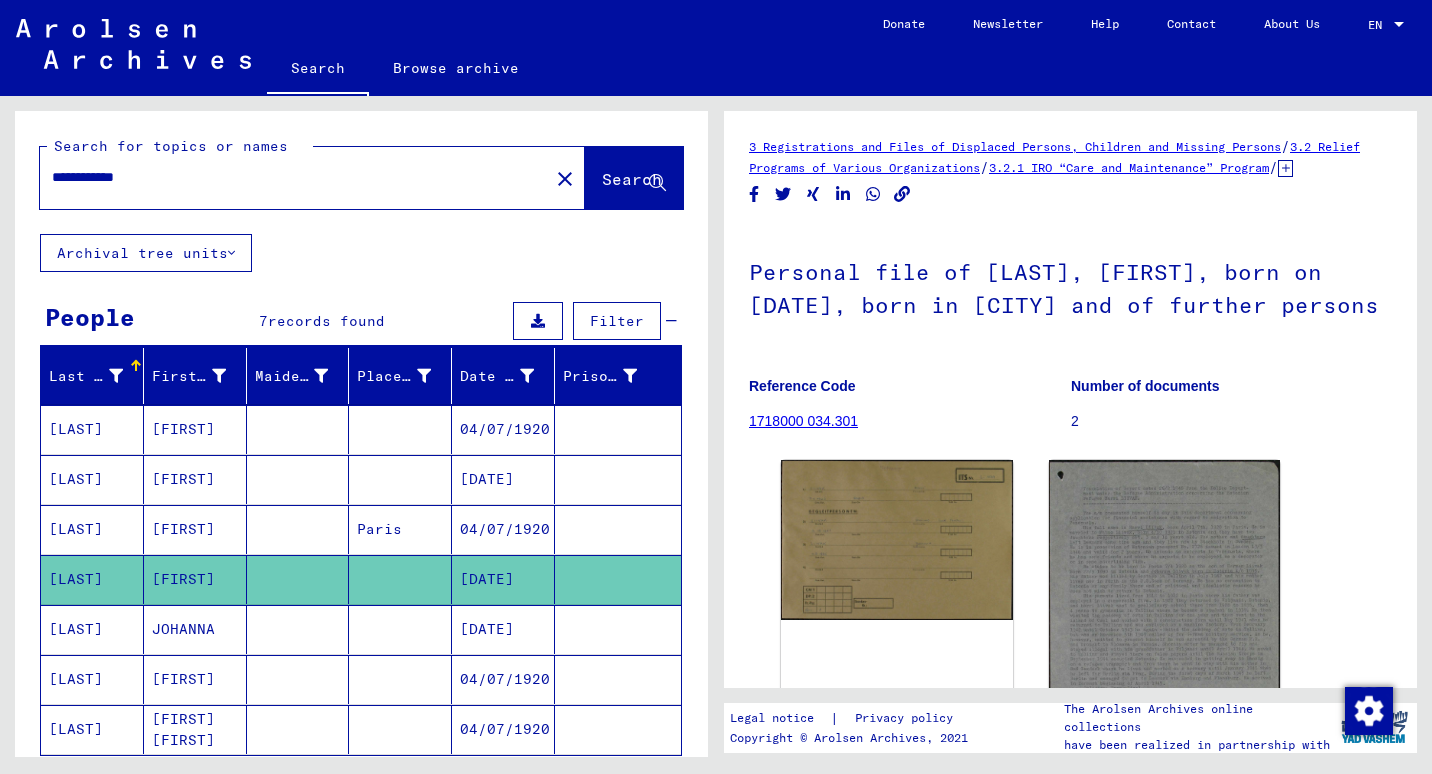 scroll, scrollTop: 0, scrollLeft: 0, axis: both 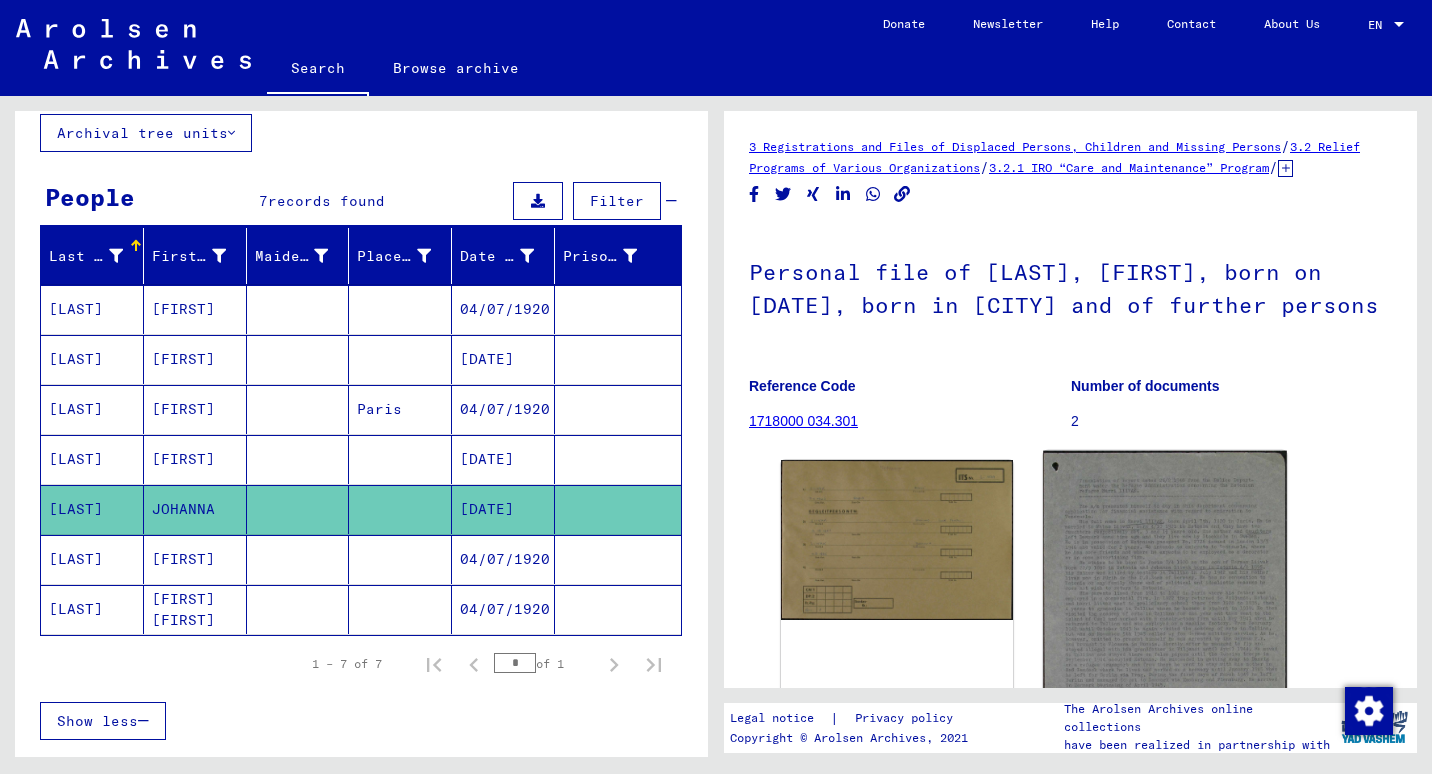 click 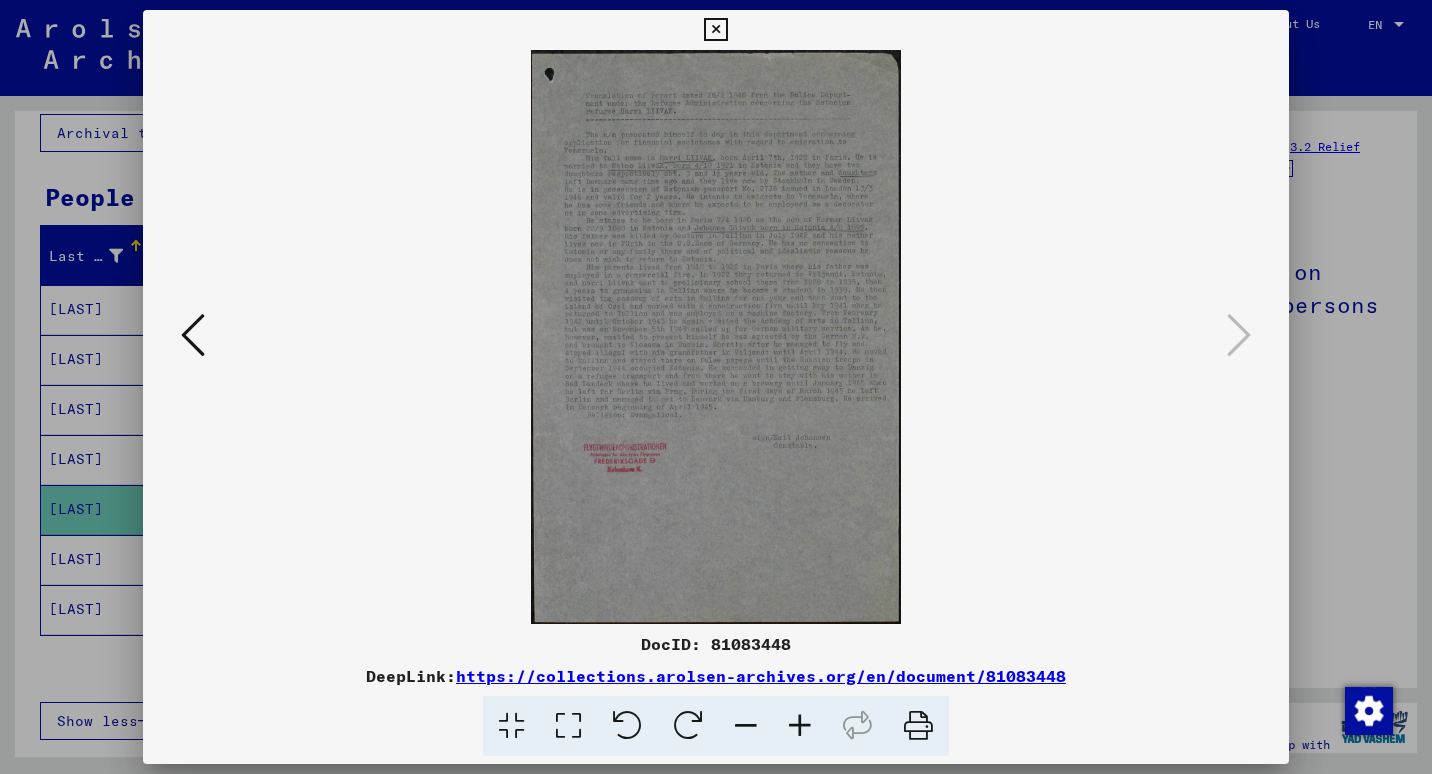 click at bounding box center (716, 337) 